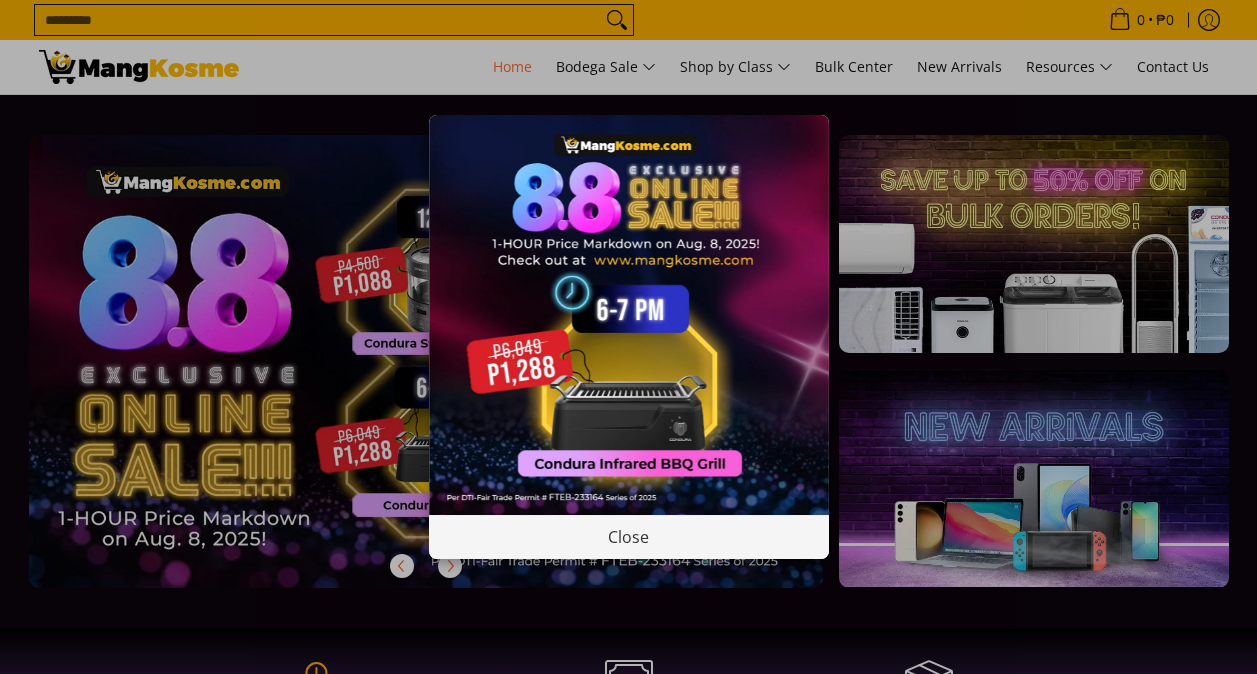 scroll, scrollTop: 0, scrollLeft: 0, axis: both 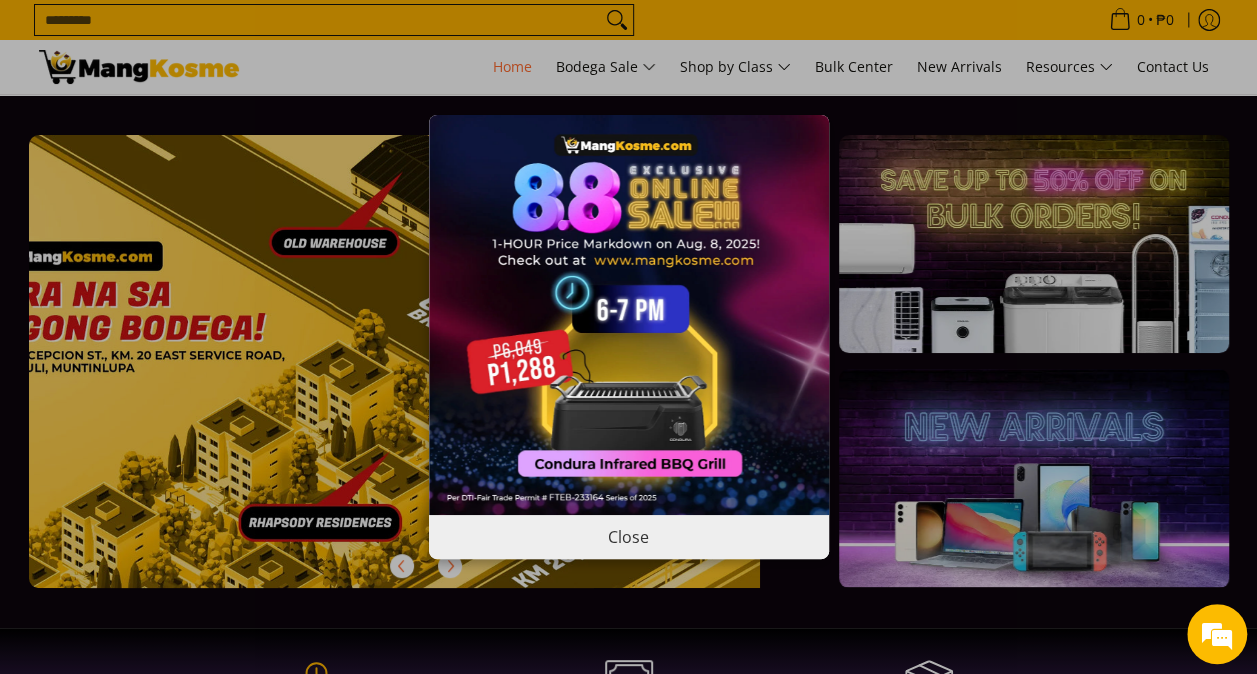 click on "Close" at bounding box center [629, 536] 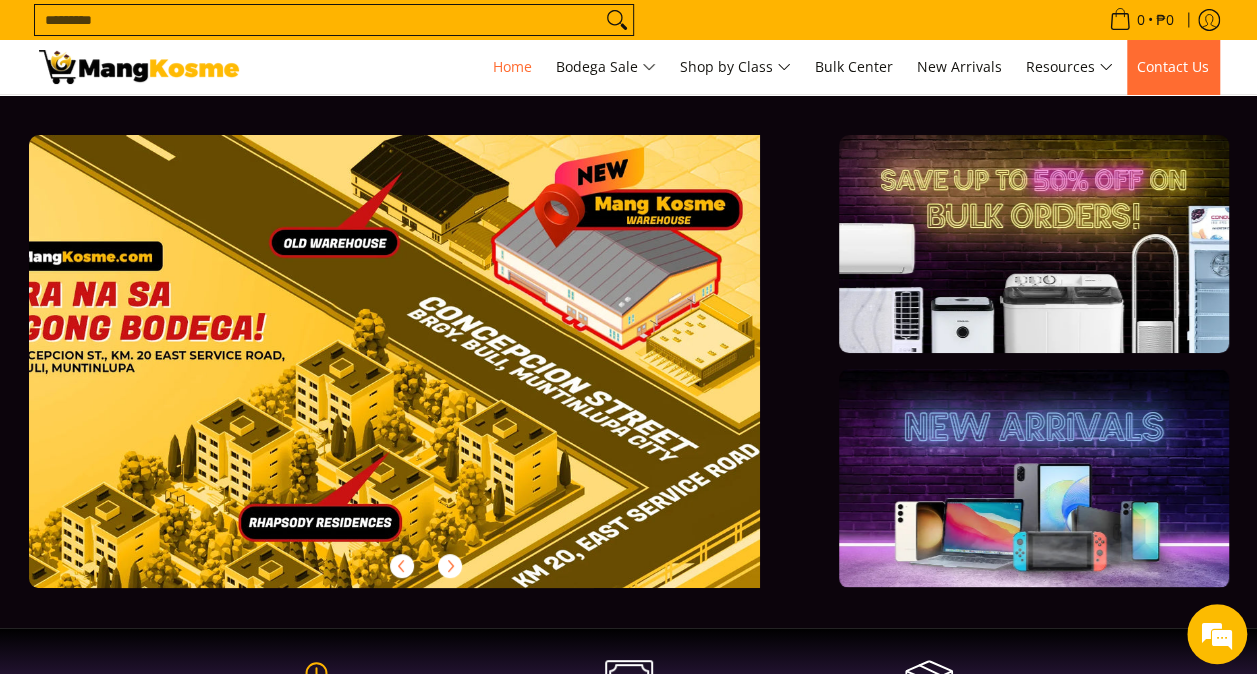 scroll, scrollTop: 0, scrollLeft: 0, axis: both 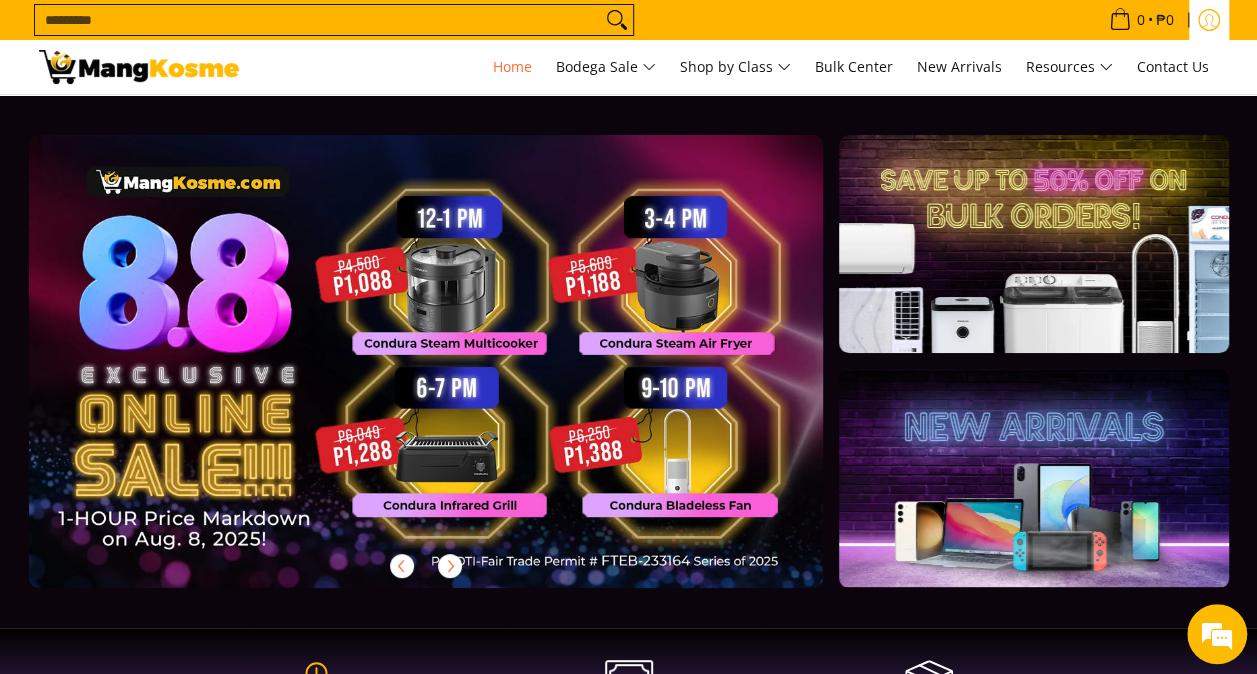 click 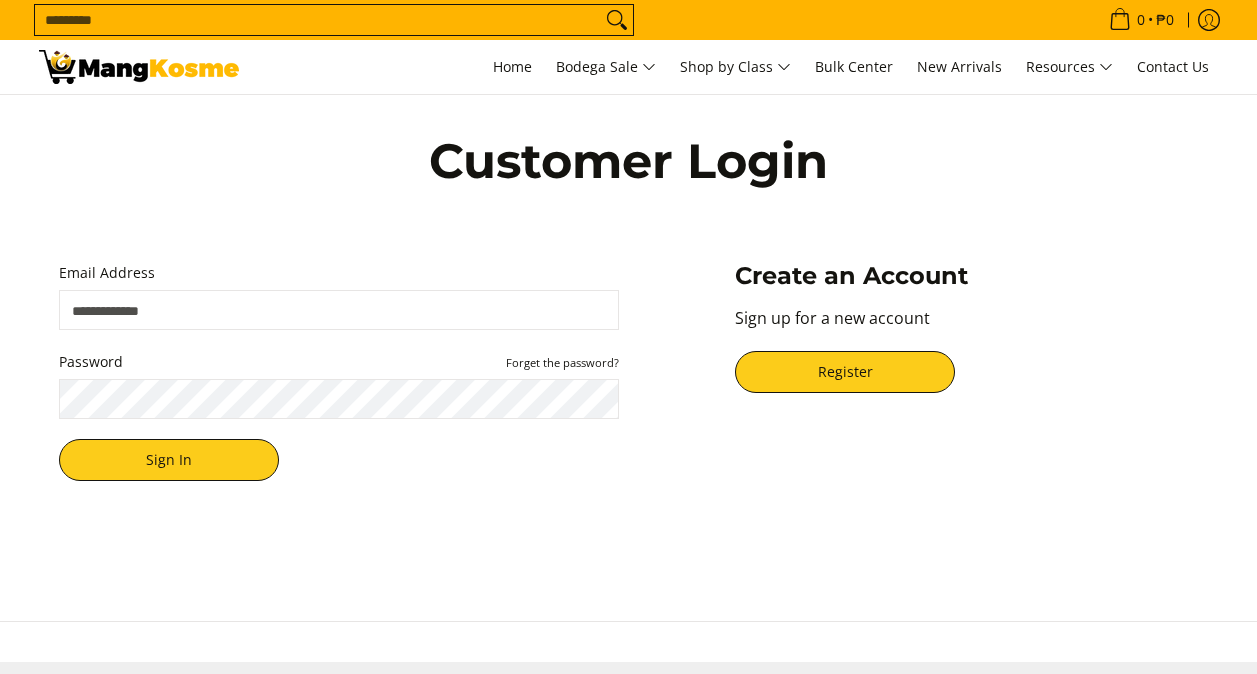 scroll, scrollTop: 0, scrollLeft: 0, axis: both 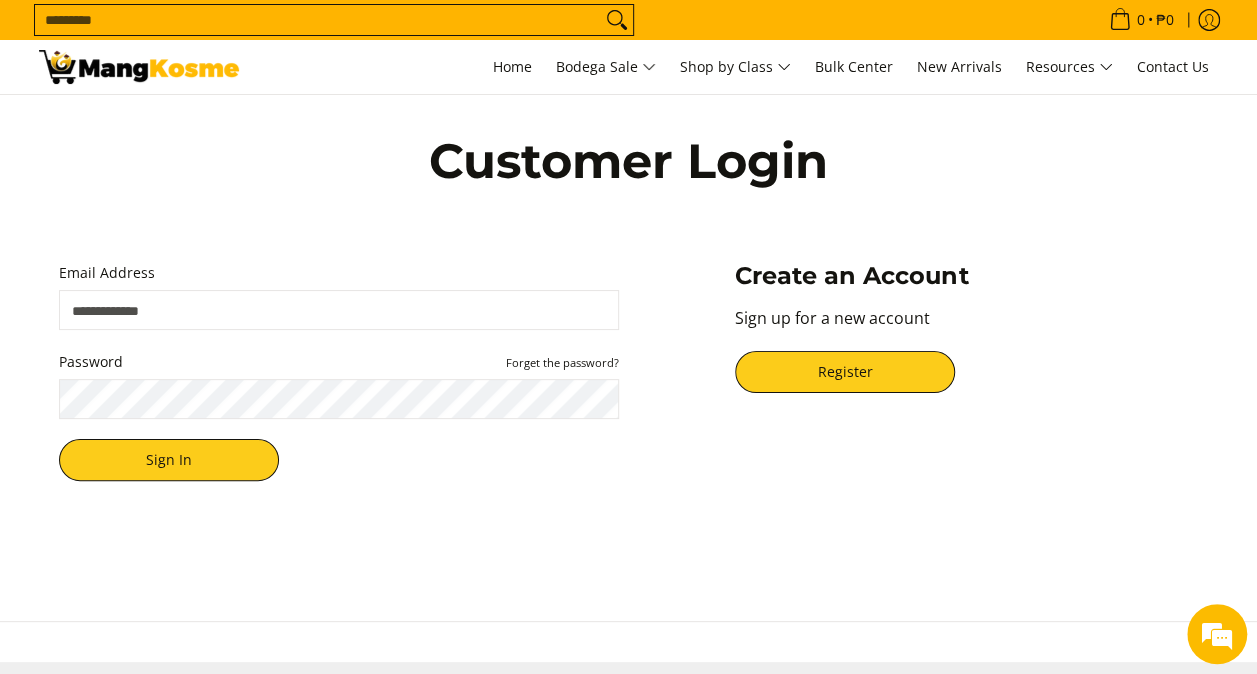 click on "Email Address" at bounding box center [339, 310] 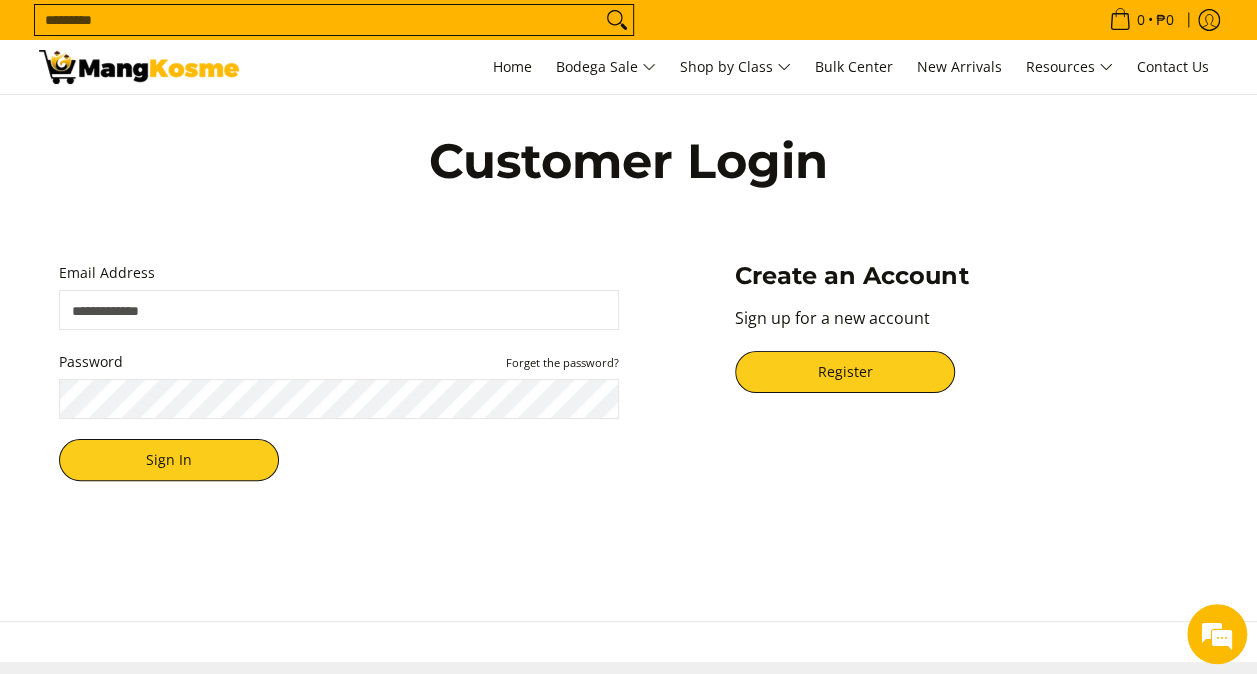 click on "Email Address" at bounding box center (339, 310) 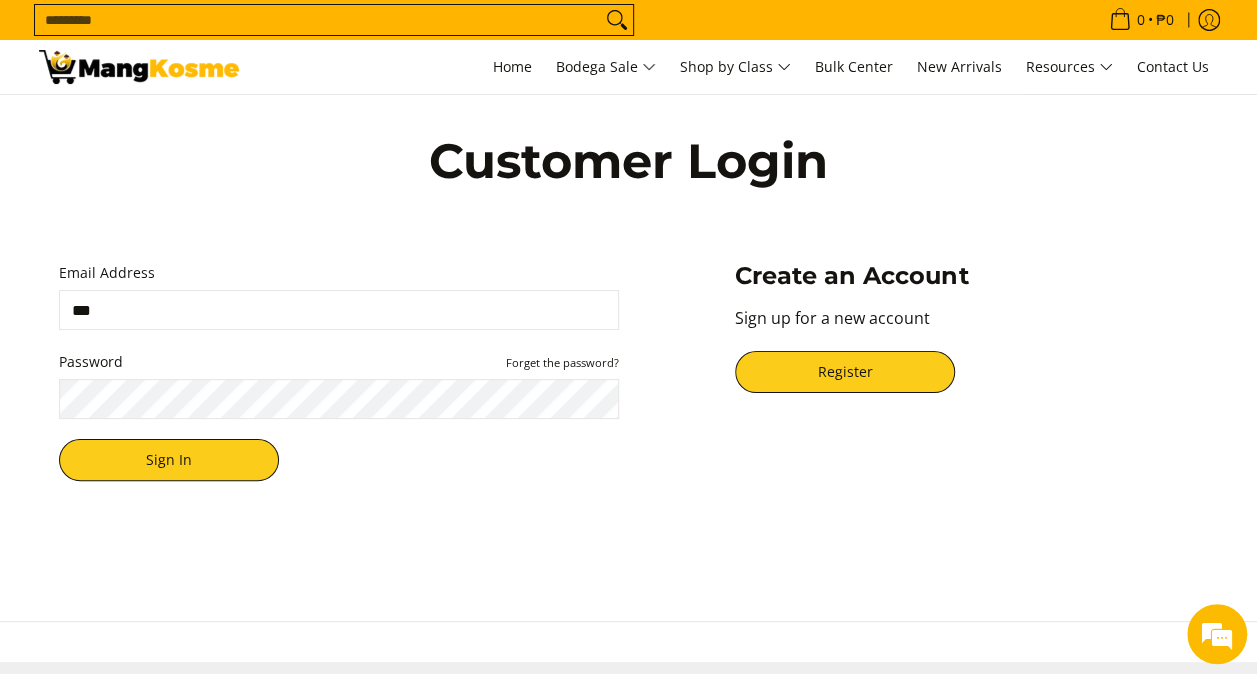 scroll, scrollTop: 0, scrollLeft: 0, axis: both 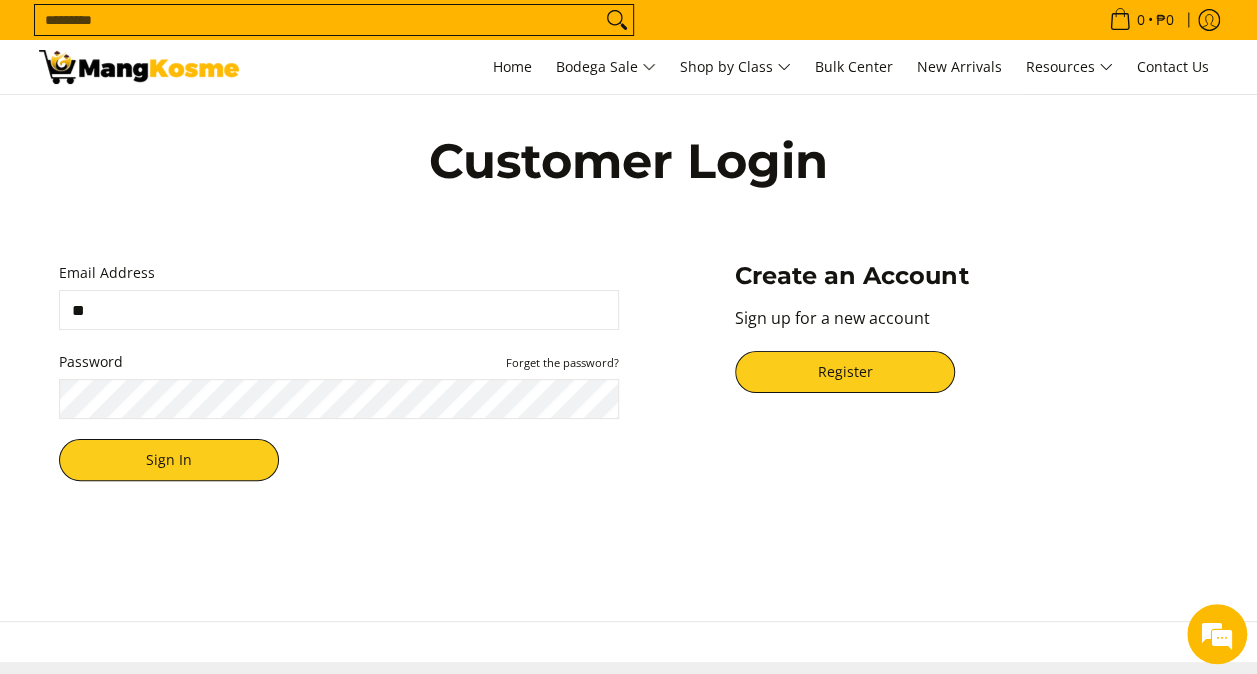 click on "**" at bounding box center [339, 310] 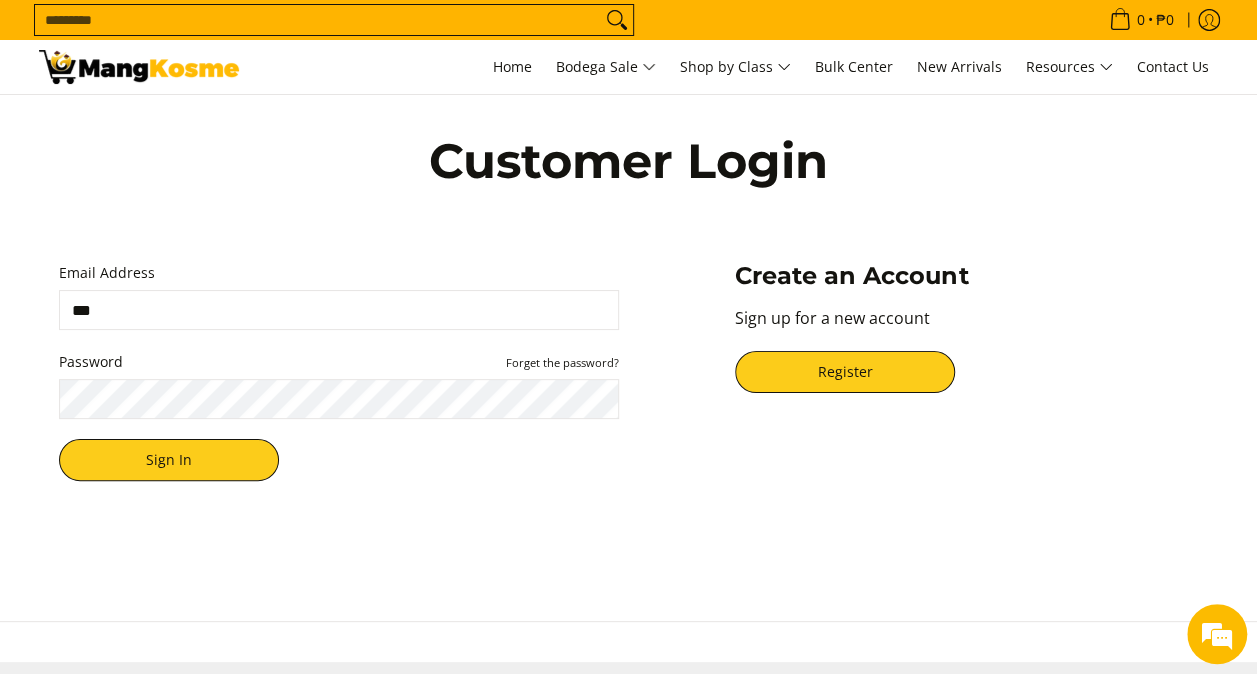 type on "**********" 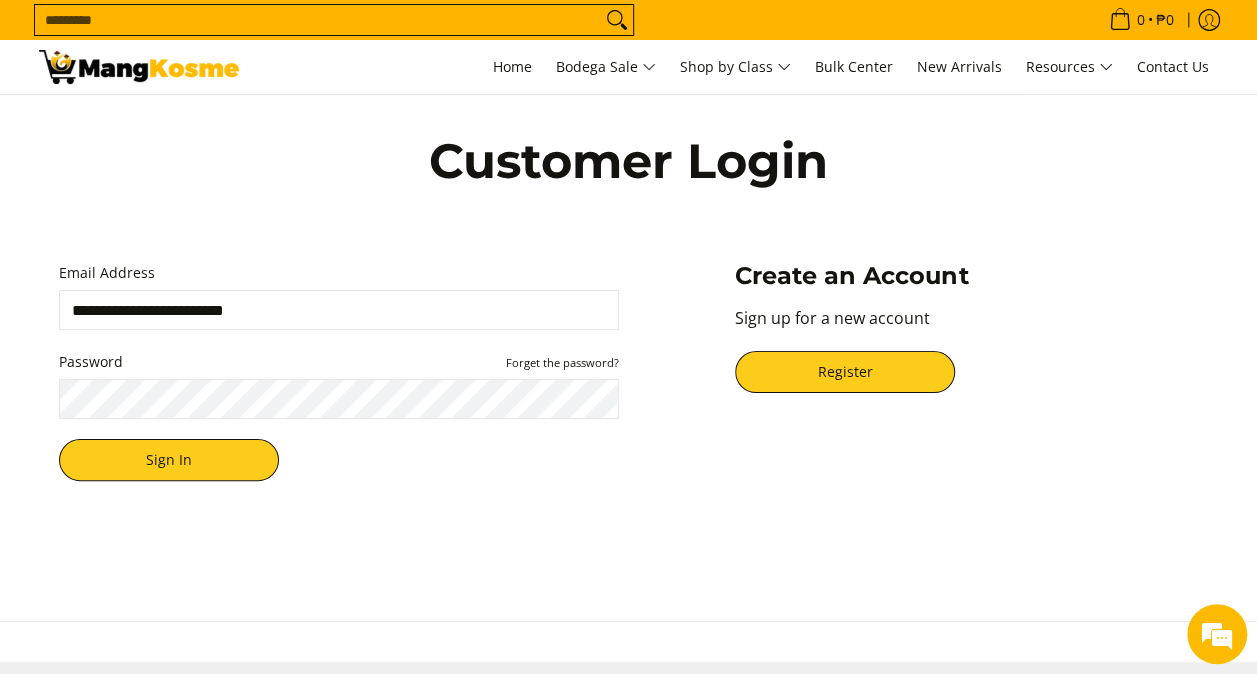 click on "**********" at bounding box center (629, 371) 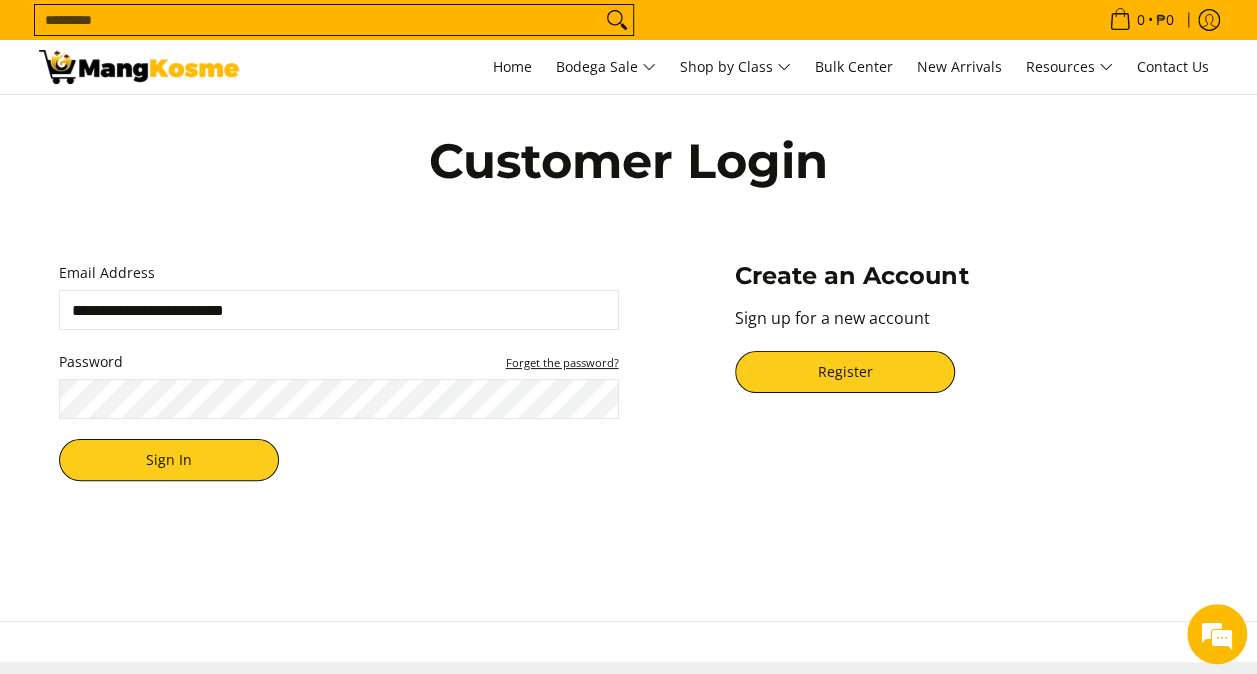 click on "Forget the password?" at bounding box center (562, 362) 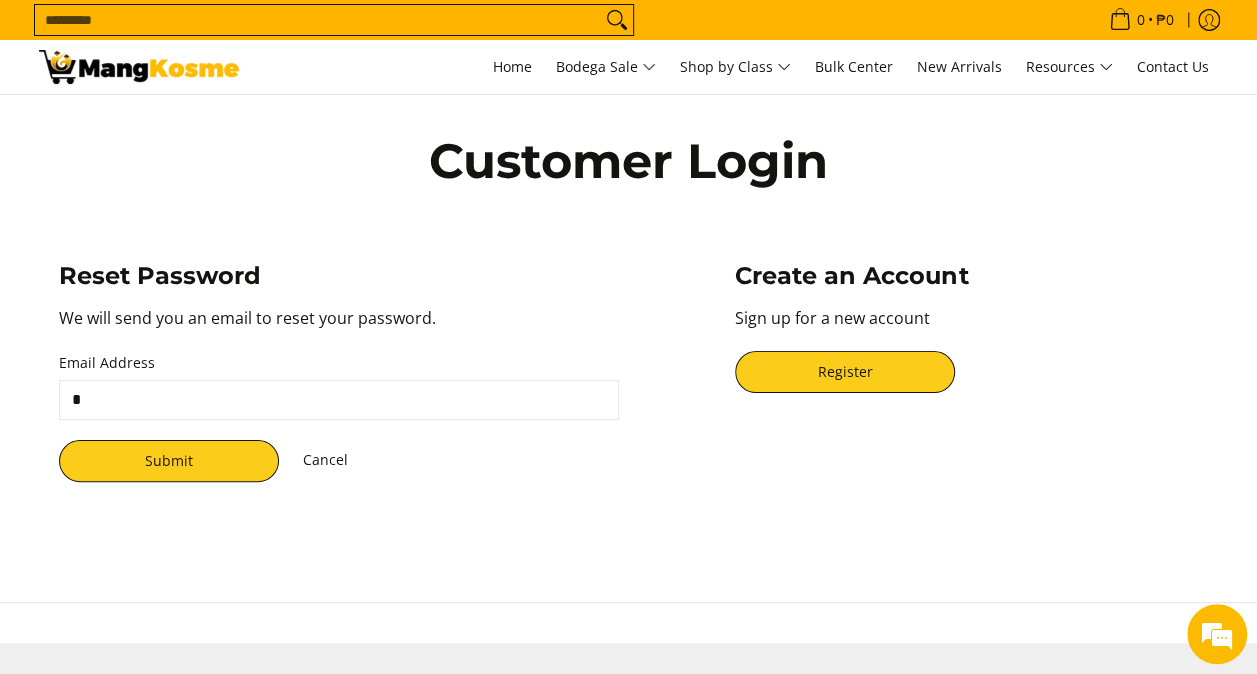 click on "*" at bounding box center [339, 400] 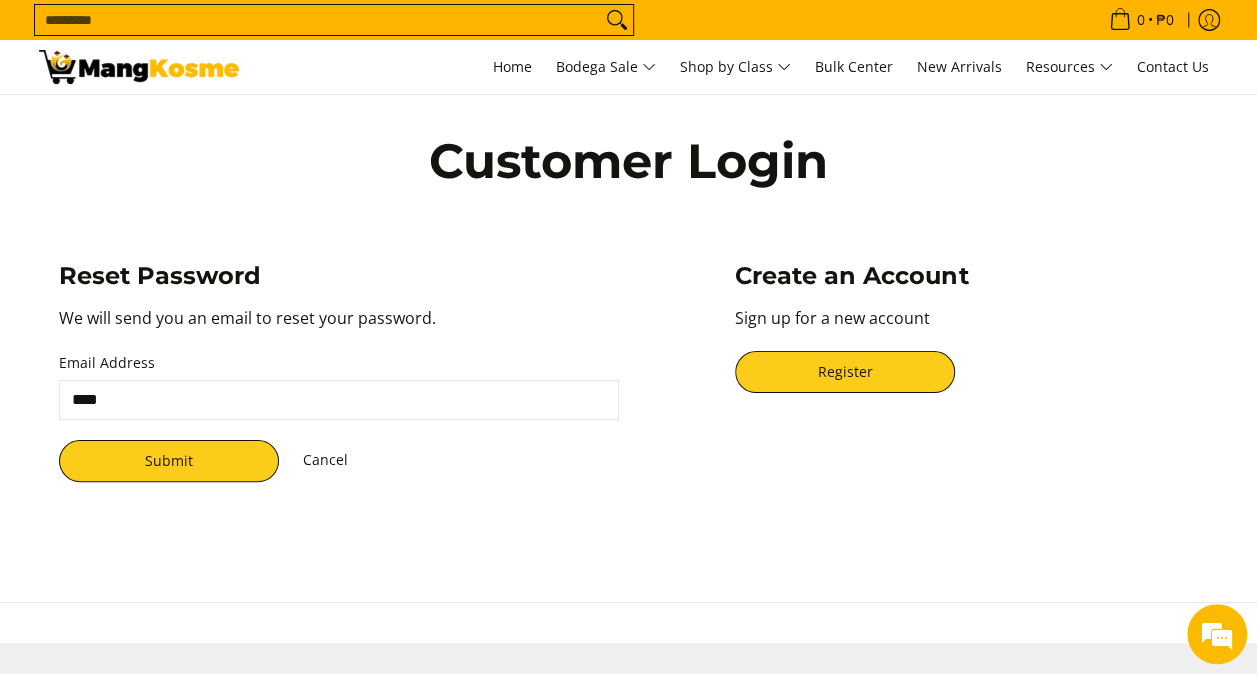 type on "**********" 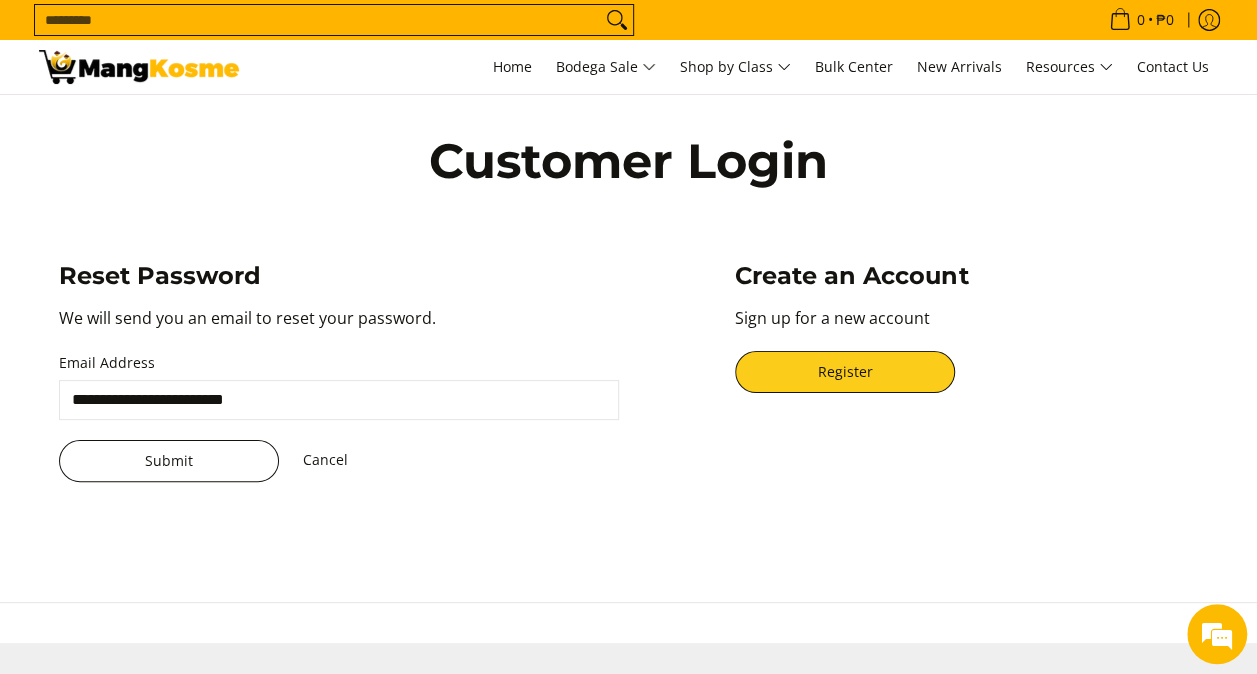 click on "Submit" at bounding box center (169, 461) 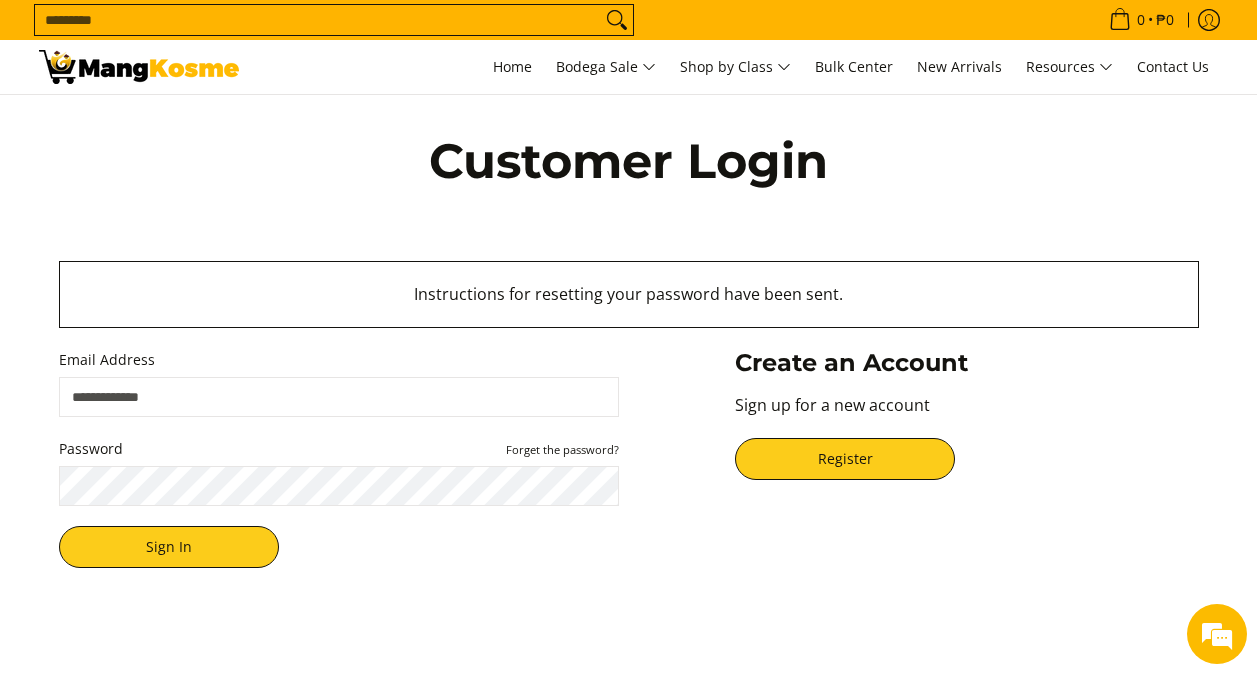 scroll, scrollTop: 0, scrollLeft: 0, axis: both 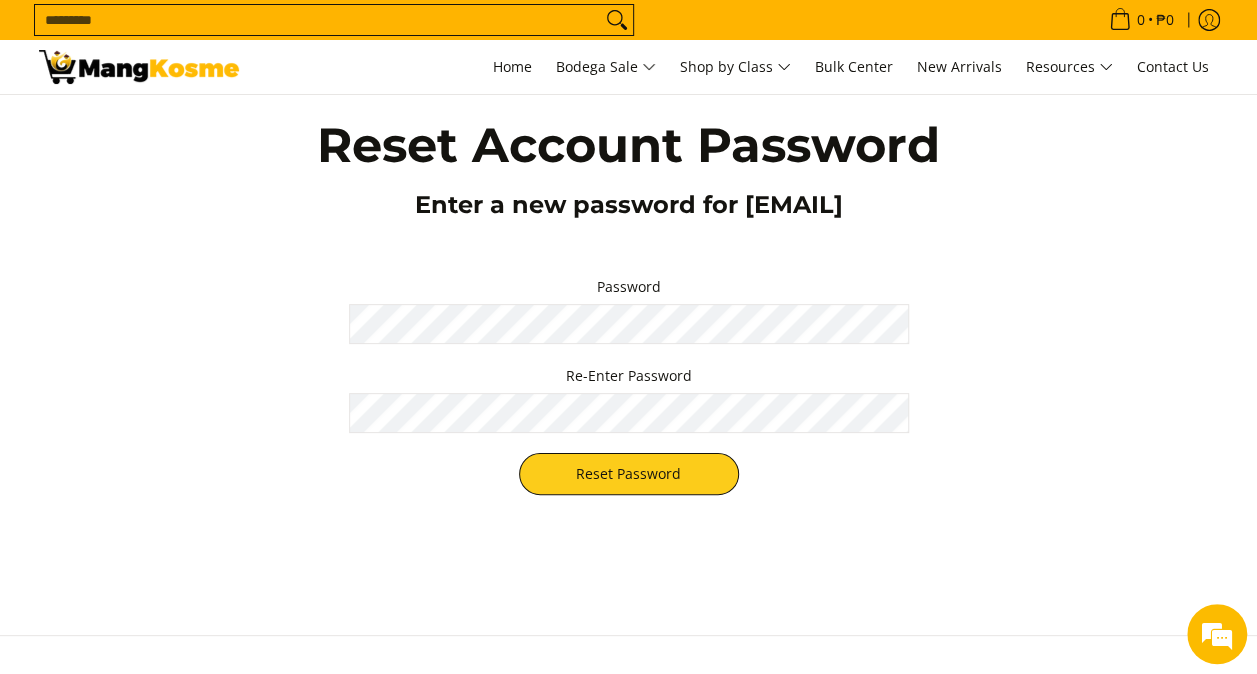 click on "Password
Re-Enter Password
Reset Password" at bounding box center [629, 385] 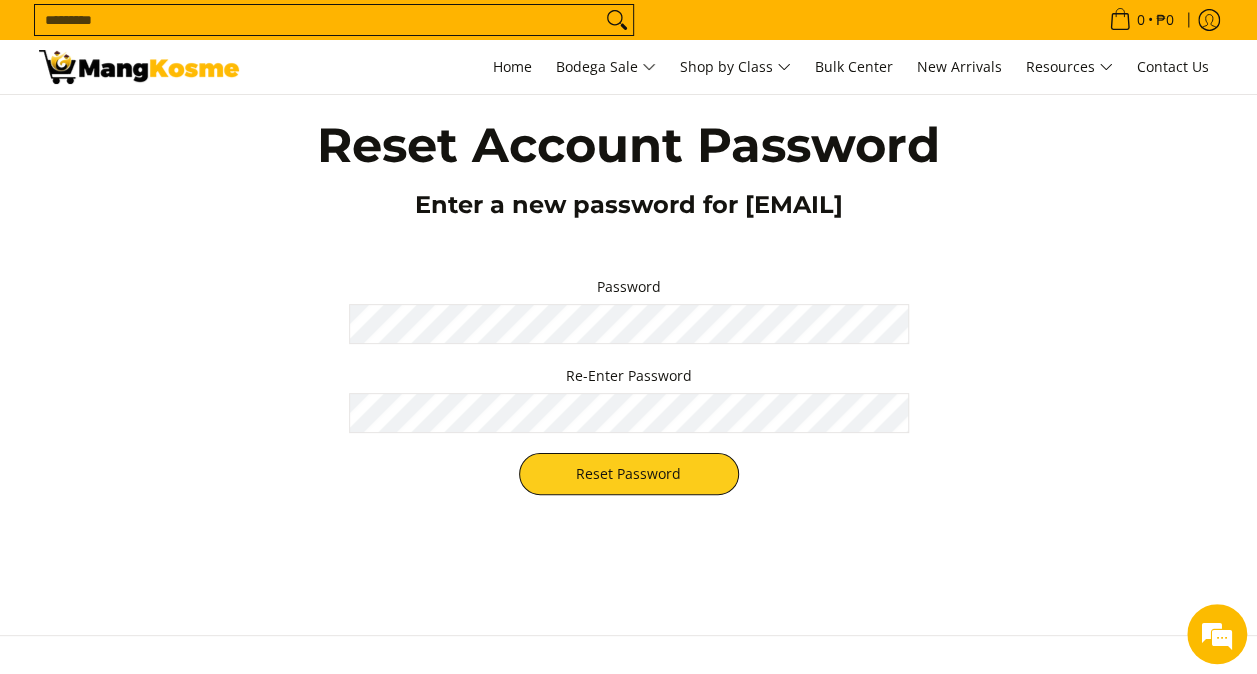 click on "Password
Re-Enter Password
Reset Password" at bounding box center [629, 385] 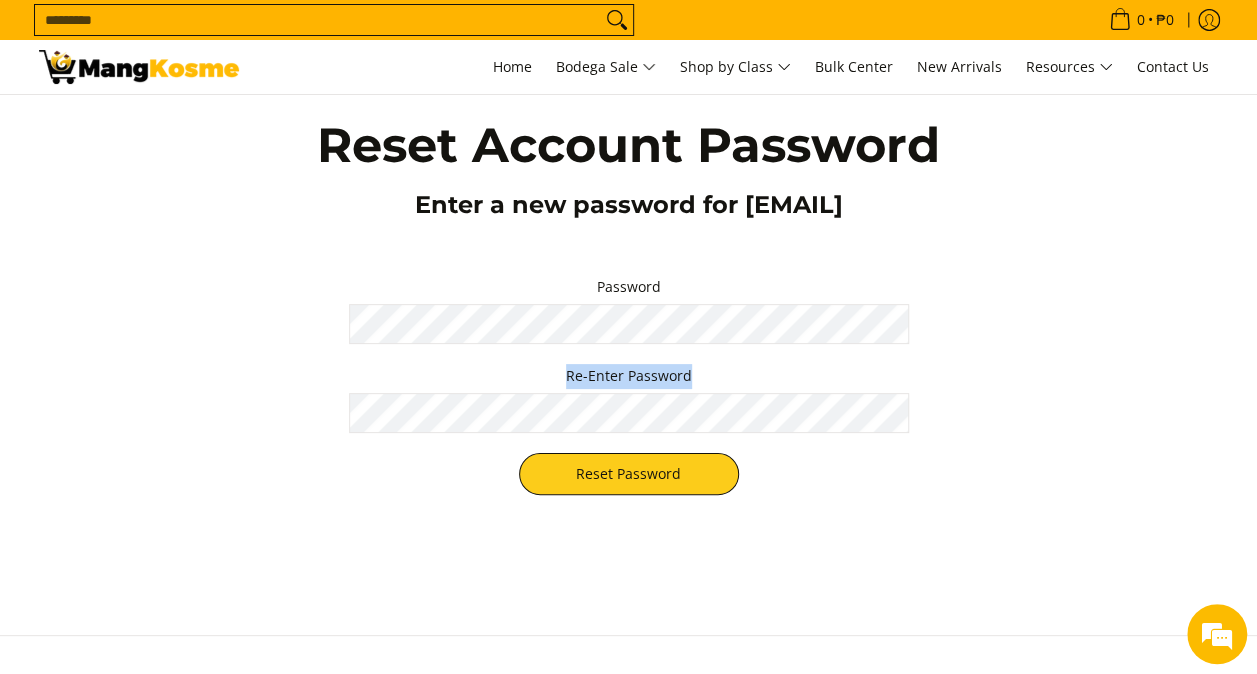 drag, startPoint x: 975, startPoint y: 344, endPoint x: 860, endPoint y: 300, distance: 123.13001 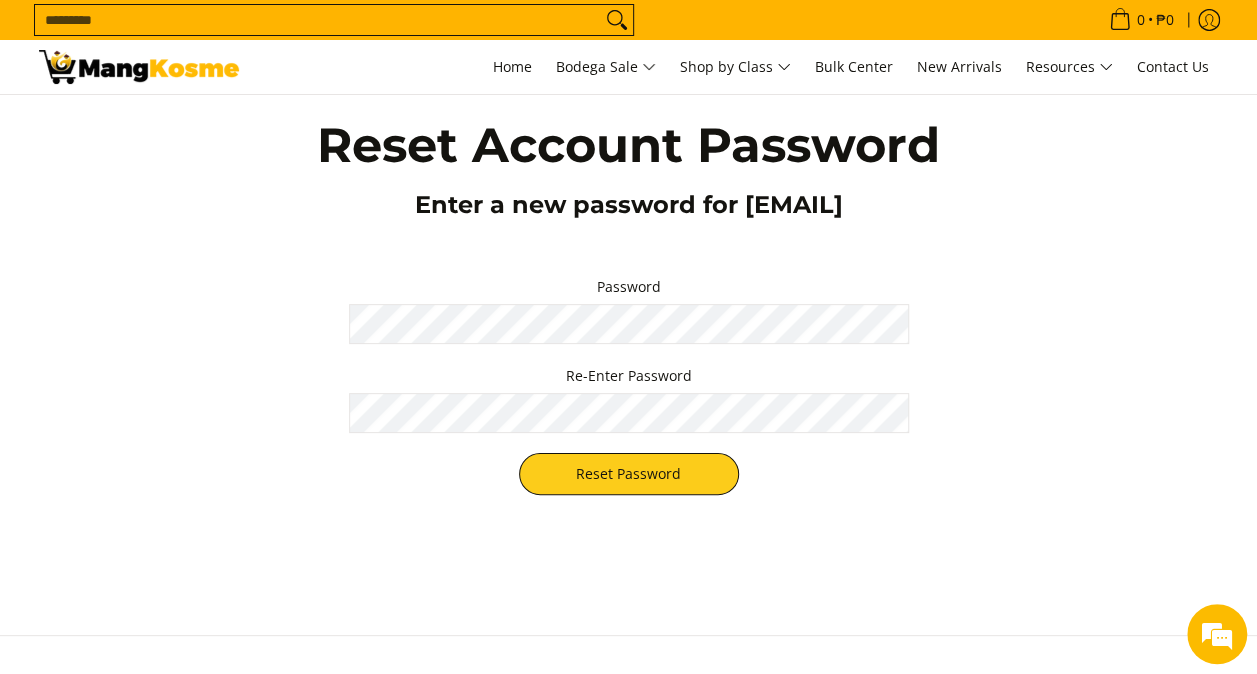 click on "Reset Password" at bounding box center [629, 474] 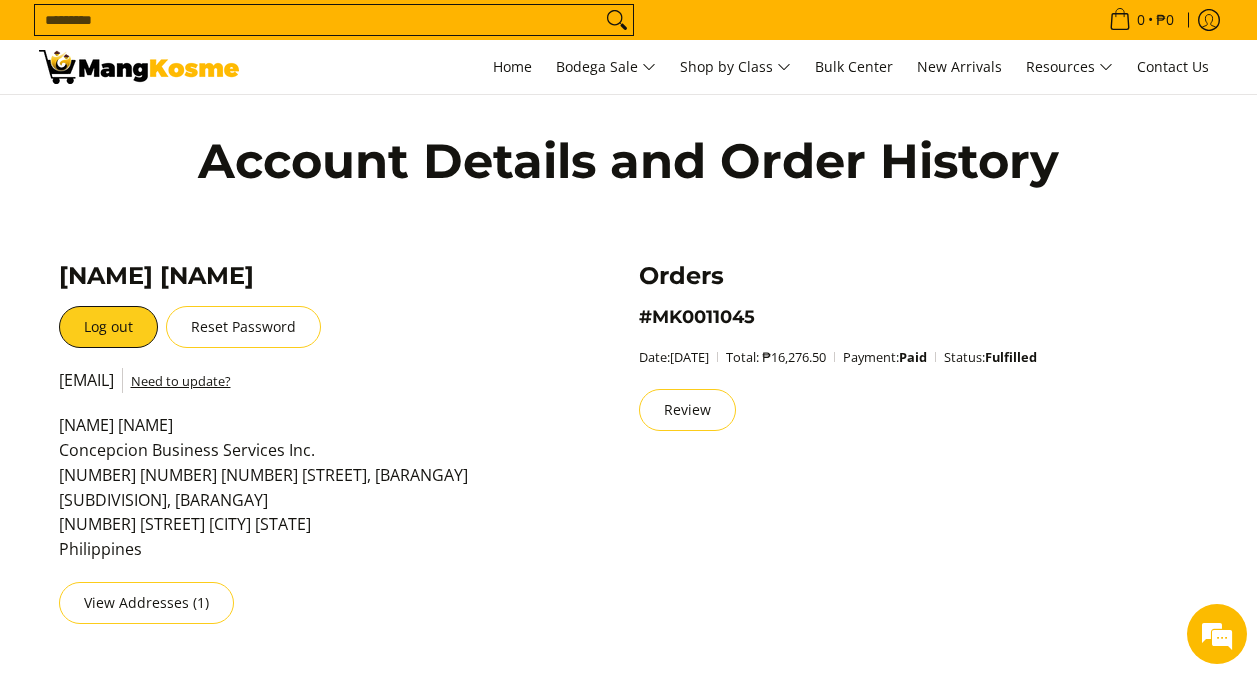 scroll, scrollTop: 0, scrollLeft: 0, axis: both 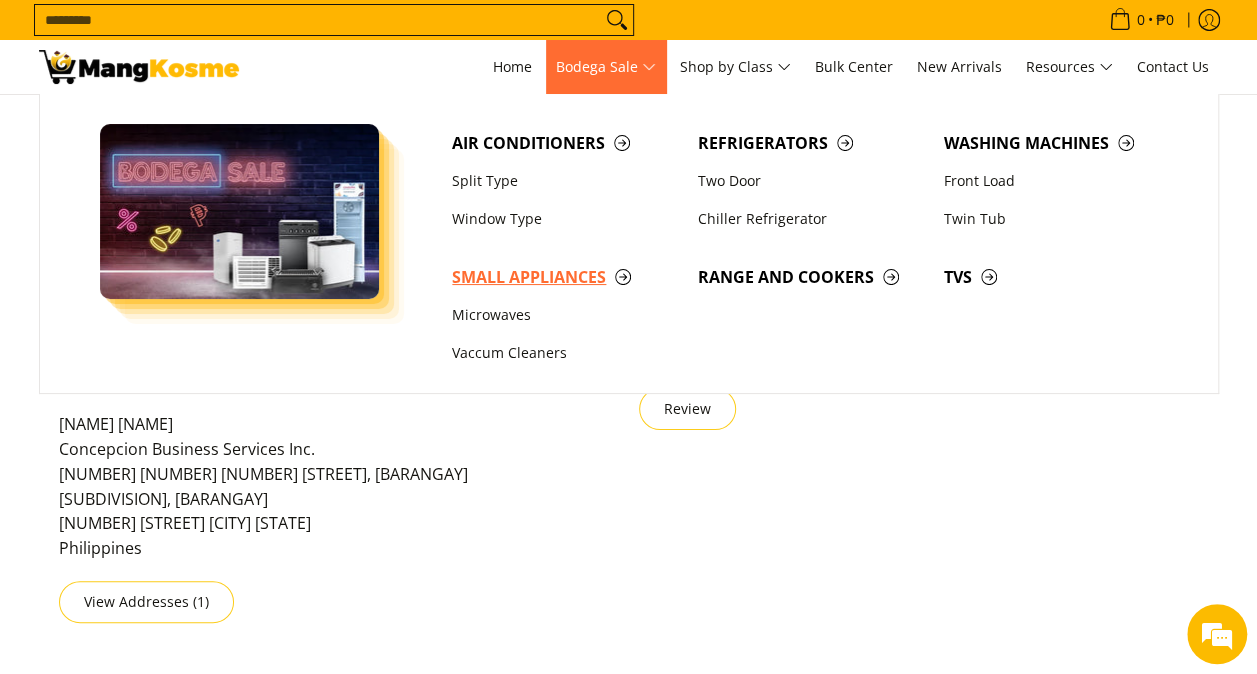 click on "Small Appliances" at bounding box center [565, 277] 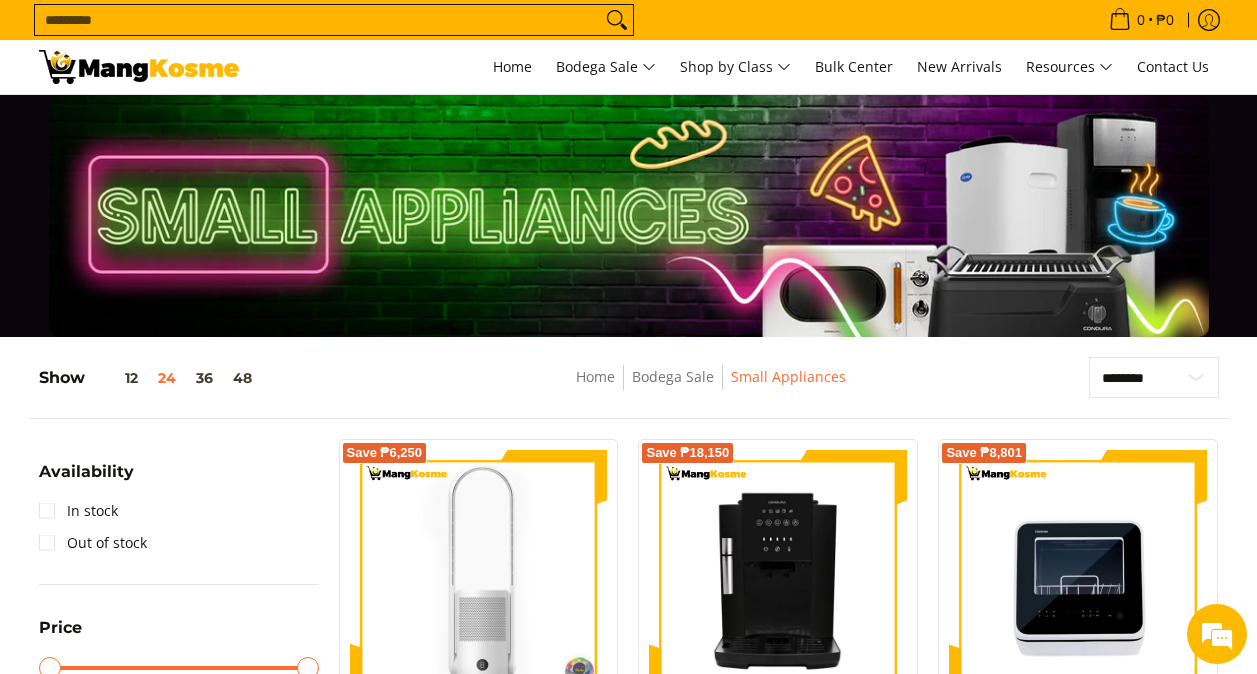 scroll, scrollTop: 0, scrollLeft: 0, axis: both 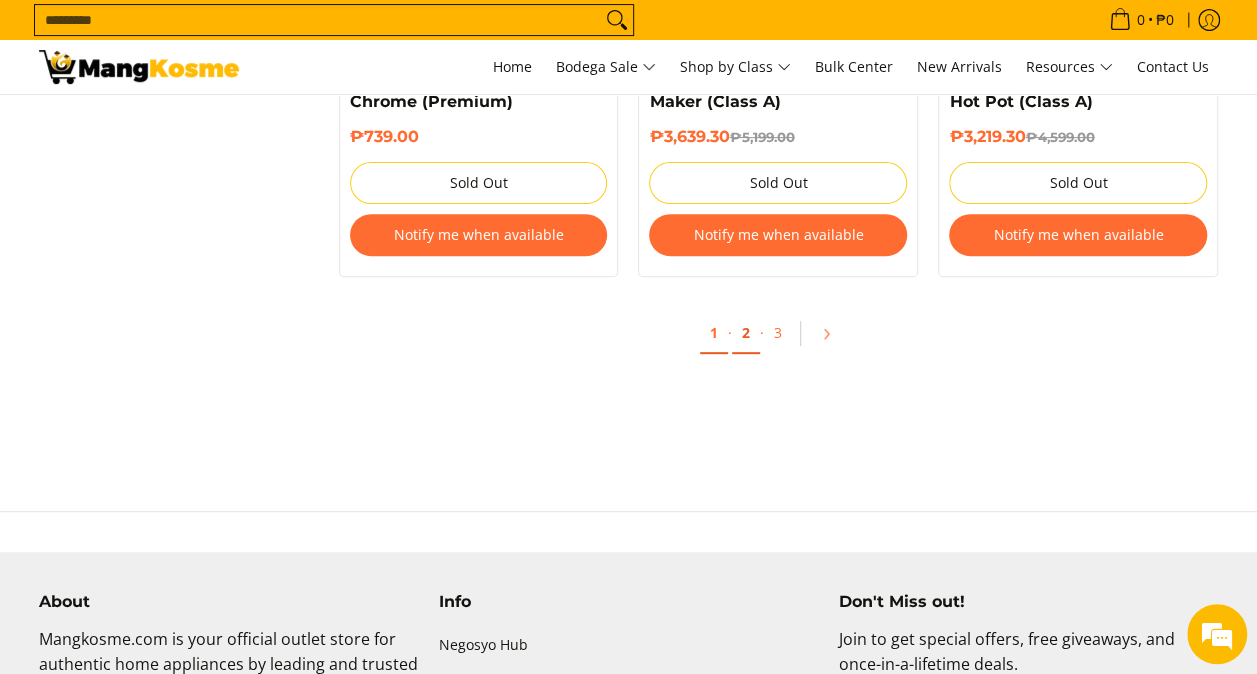 click on "2" at bounding box center [746, 333] 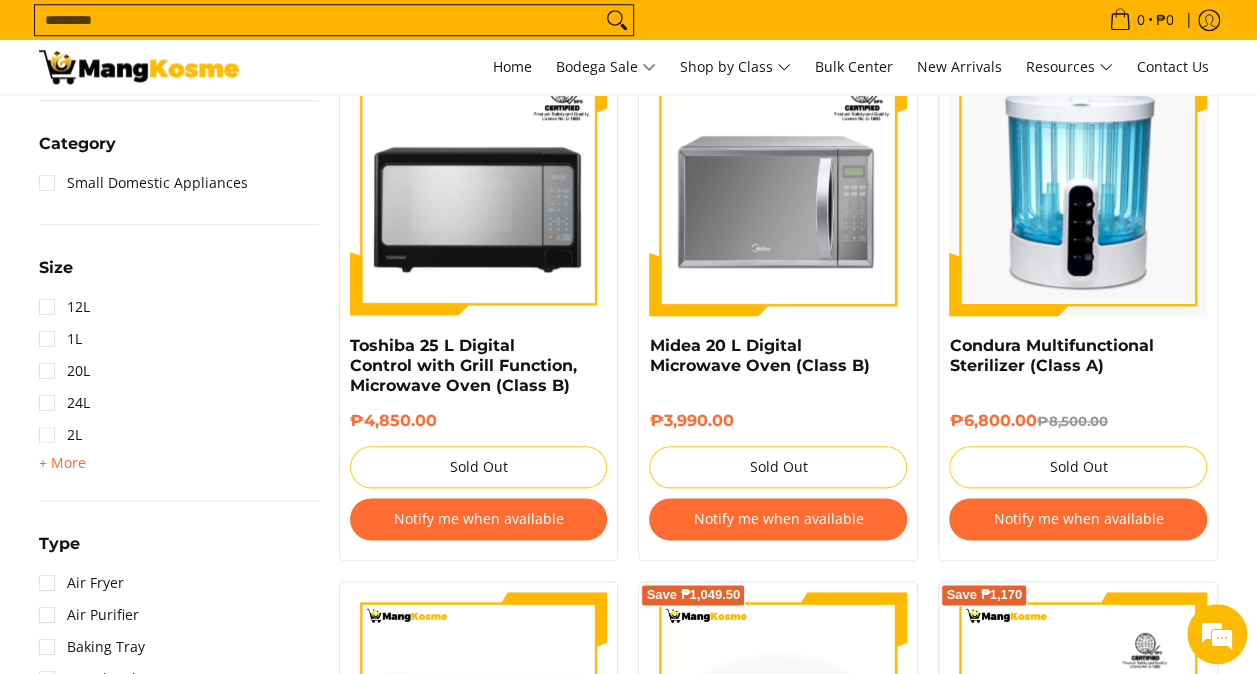 scroll, scrollTop: 926, scrollLeft: 0, axis: vertical 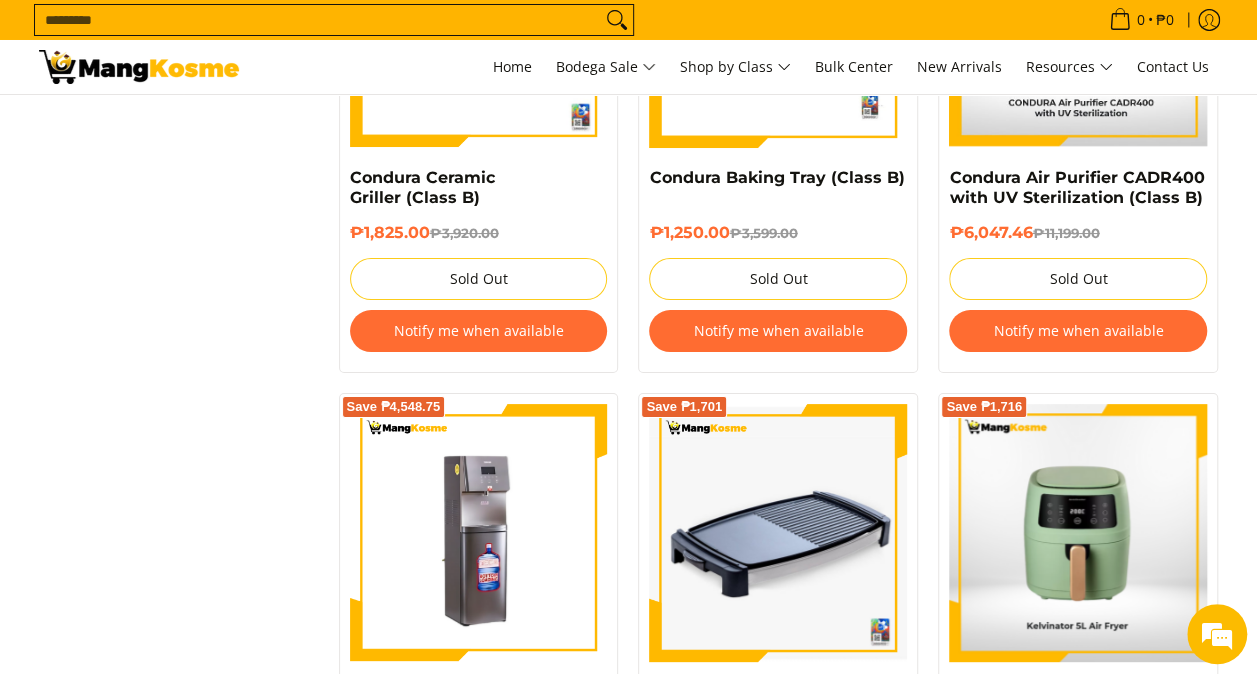 click on "Search..." at bounding box center [318, 20] 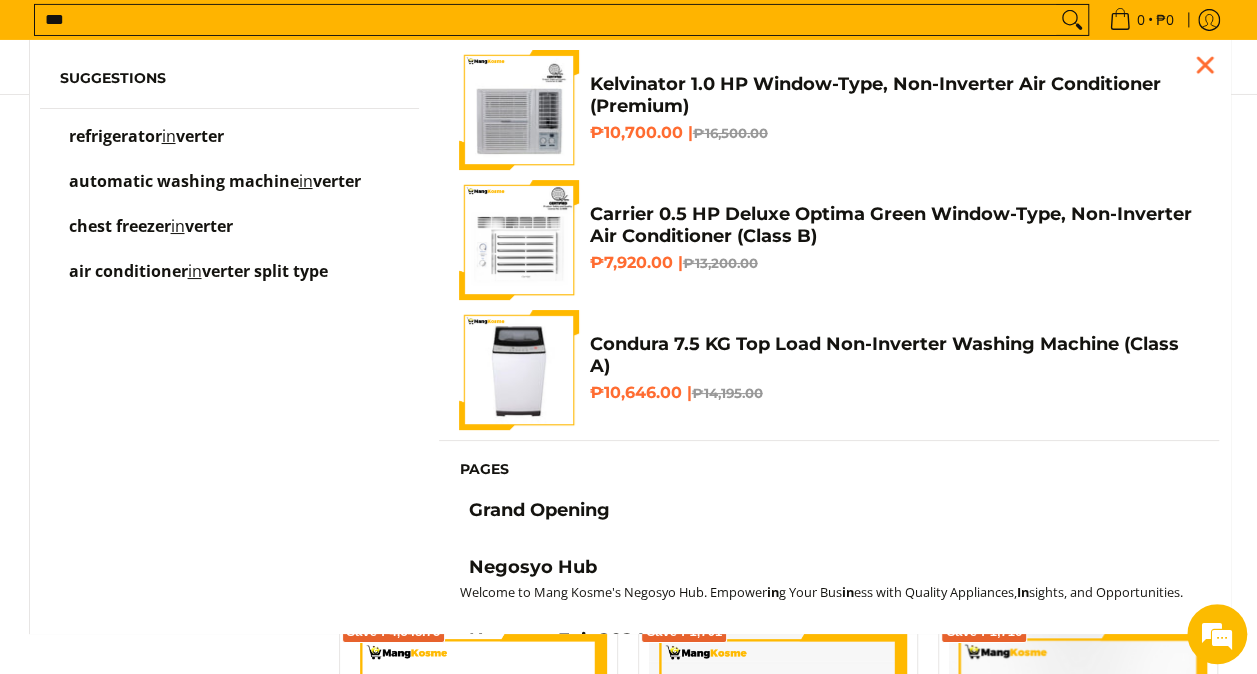 scroll, scrollTop: 3484, scrollLeft: 0, axis: vertical 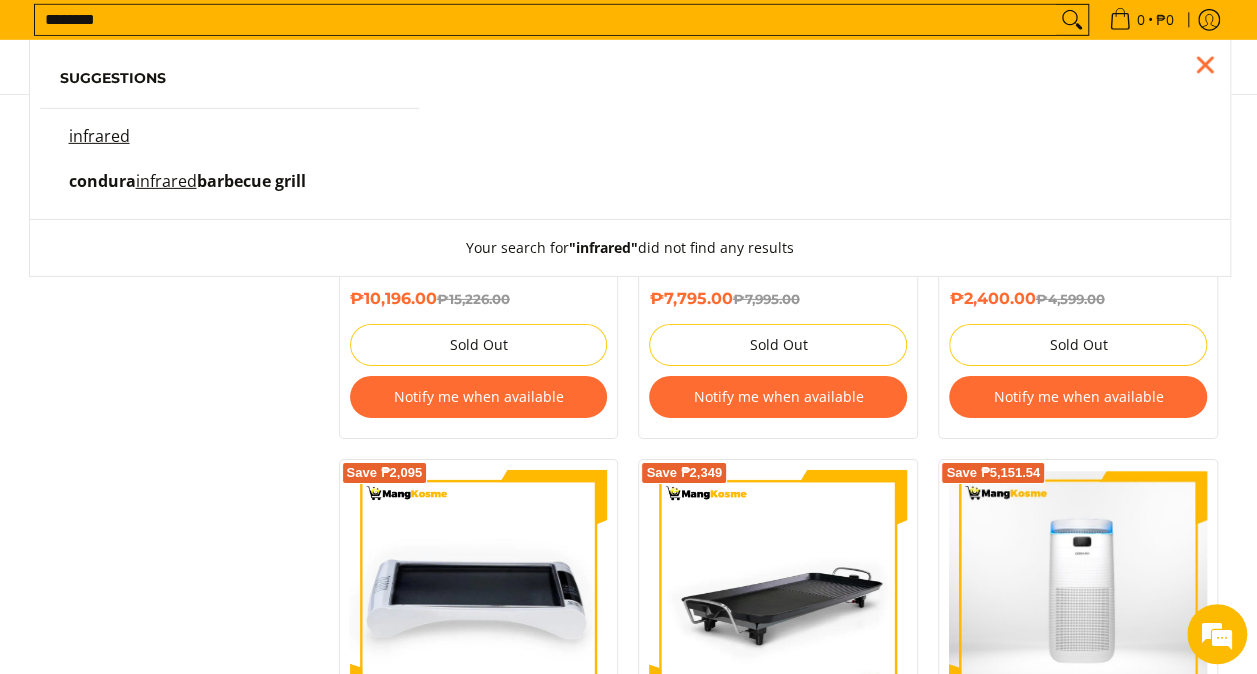type on "********" 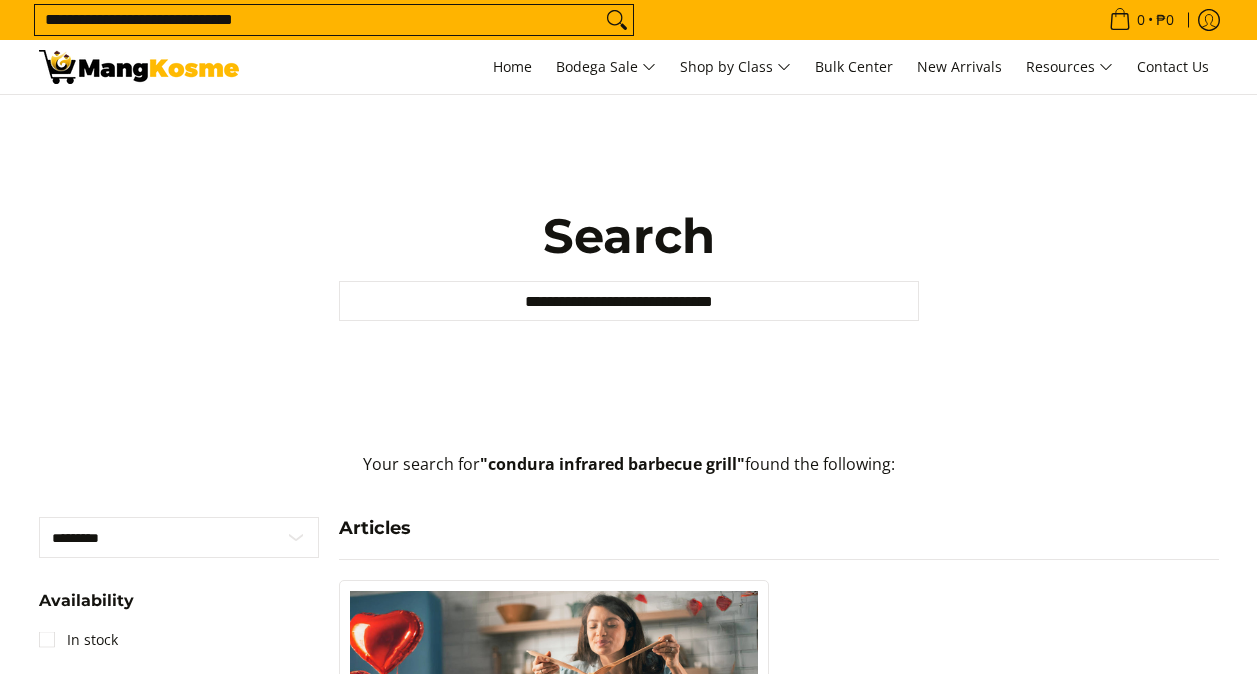scroll, scrollTop: 0, scrollLeft: 0, axis: both 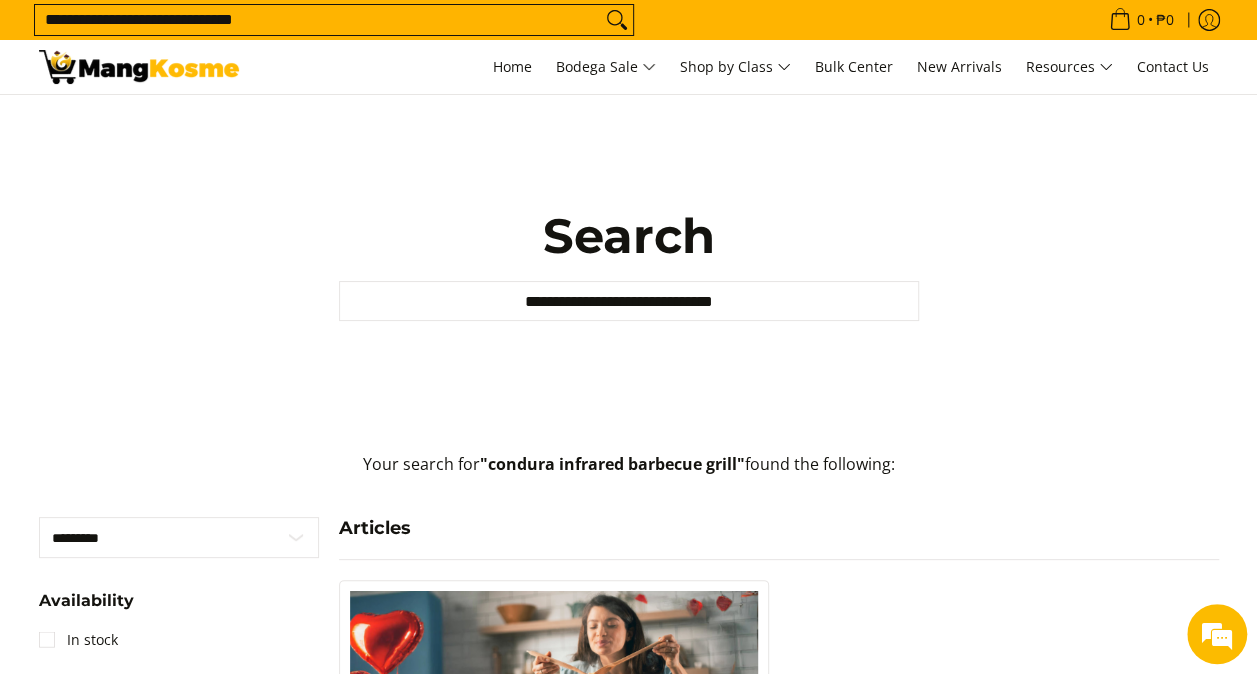 click at bounding box center [139, 67] 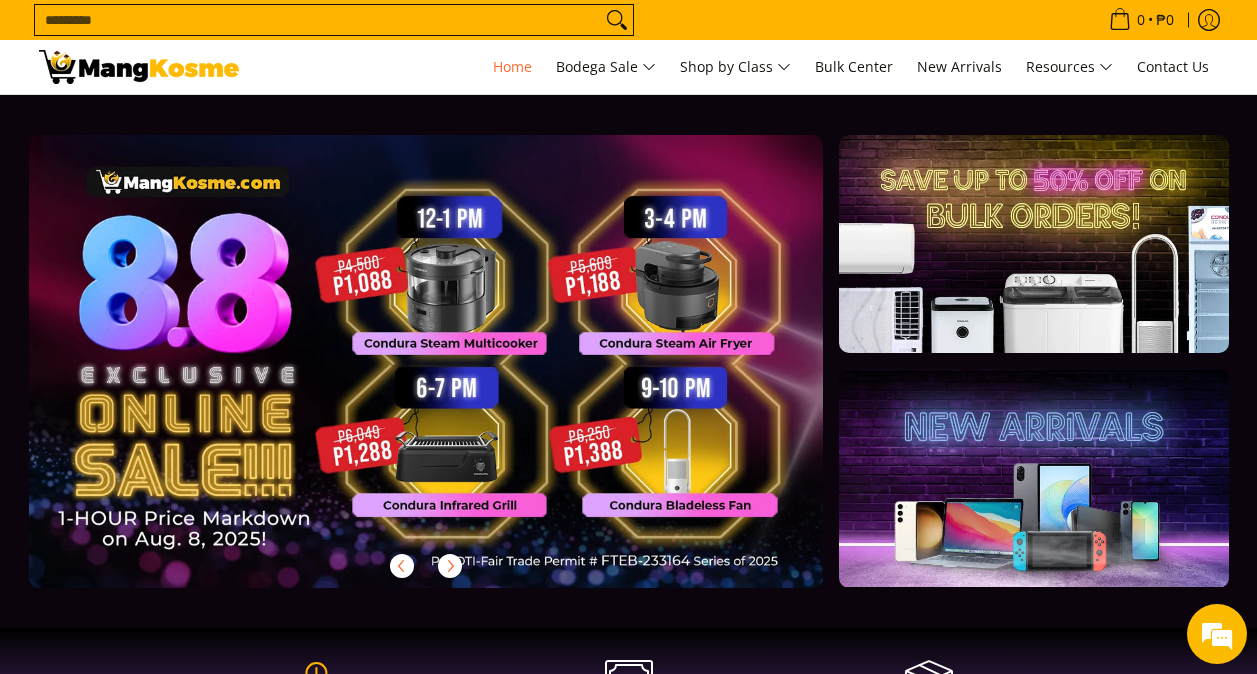 scroll, scrollTop: 0, scrollLeft: 0, axis: both 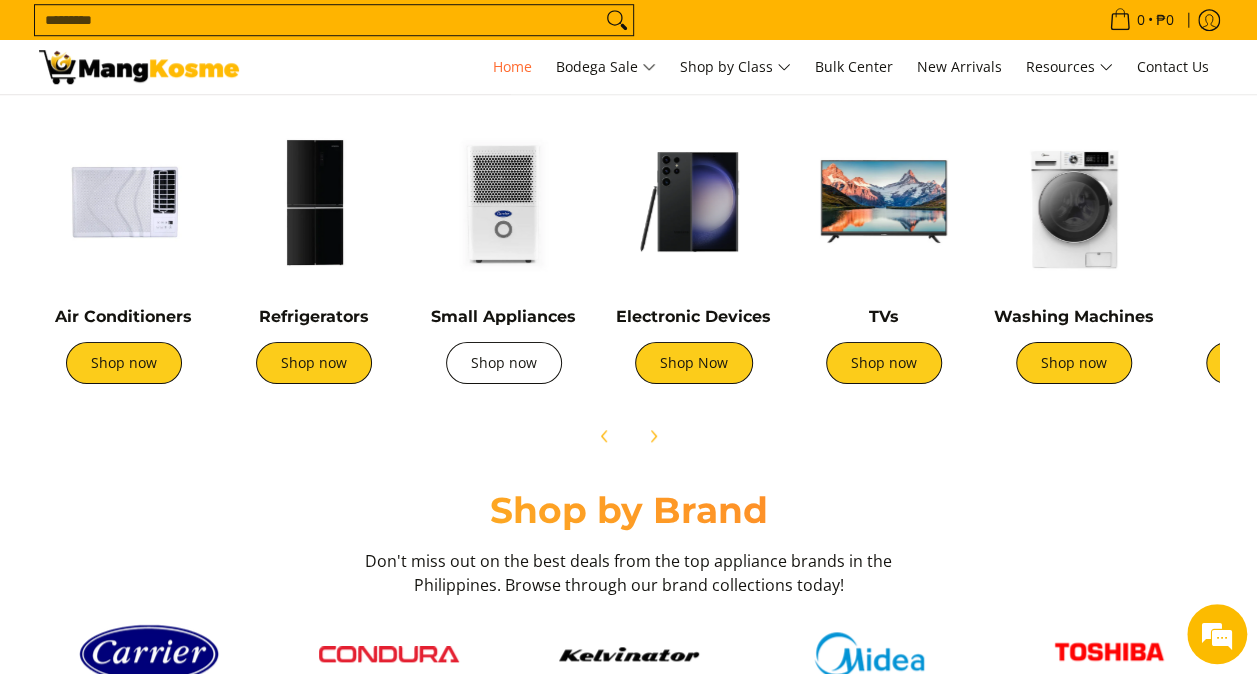 click on "Shop now" at bounding box center (504, 363) 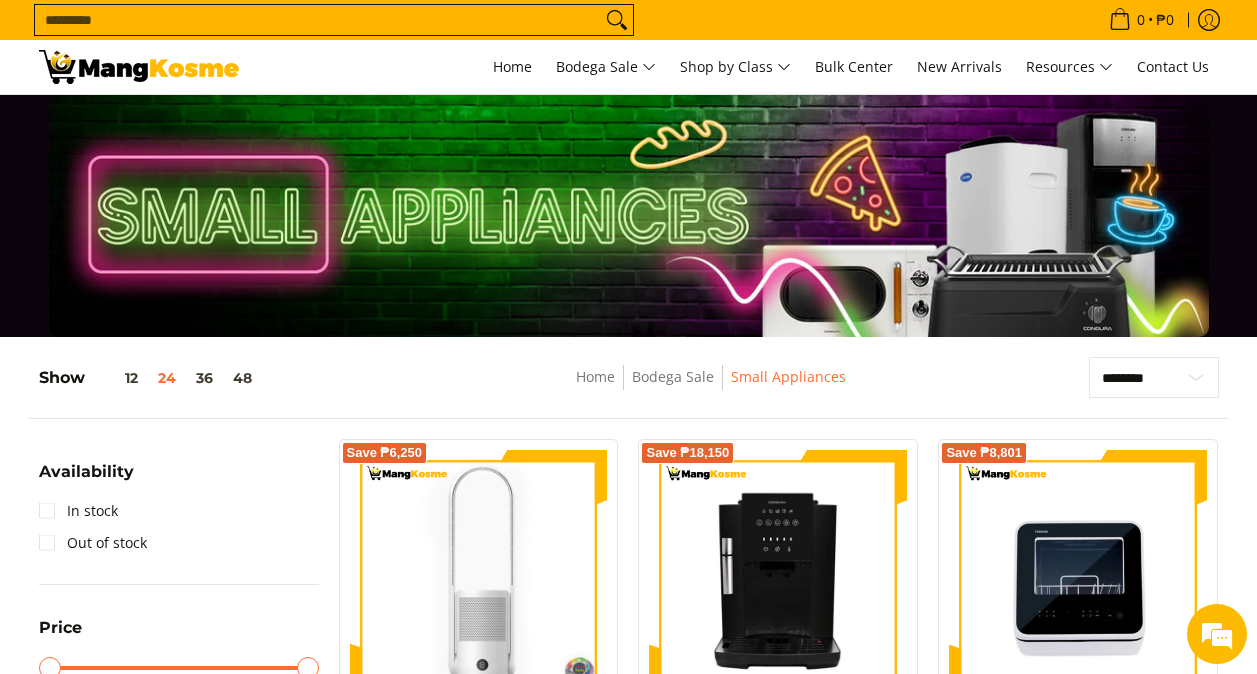 scroll, scrollTop: 0, scrollLeft: 0, axis: both 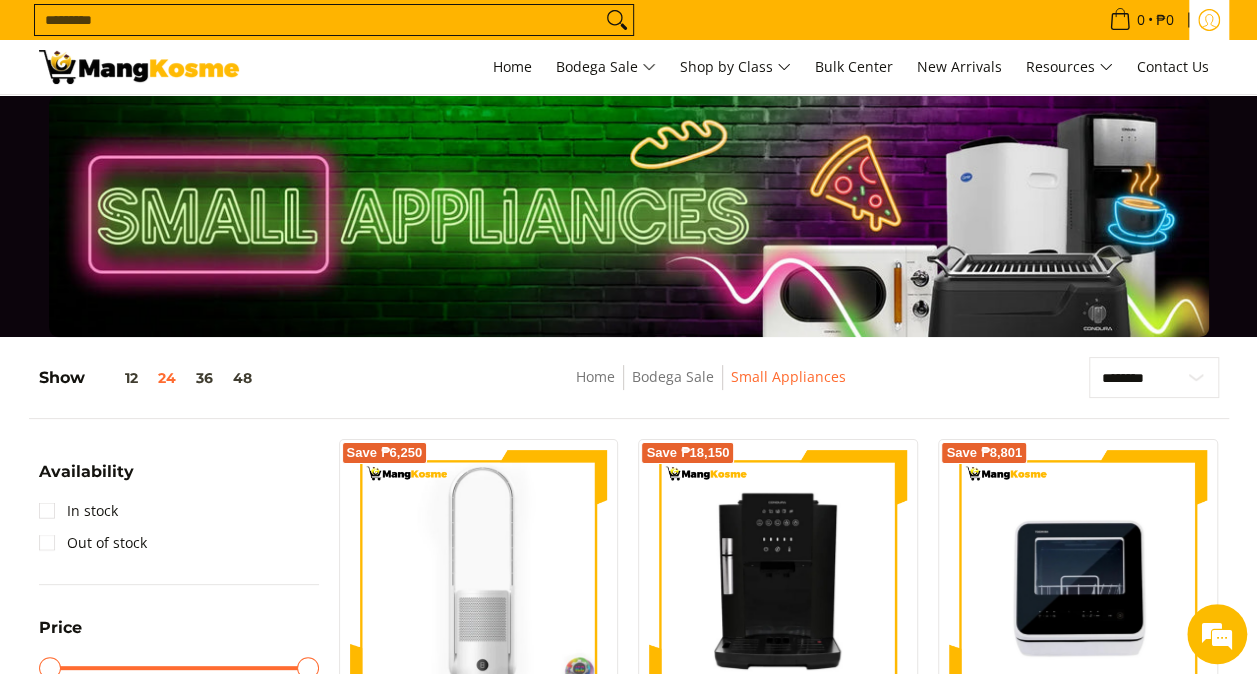 click 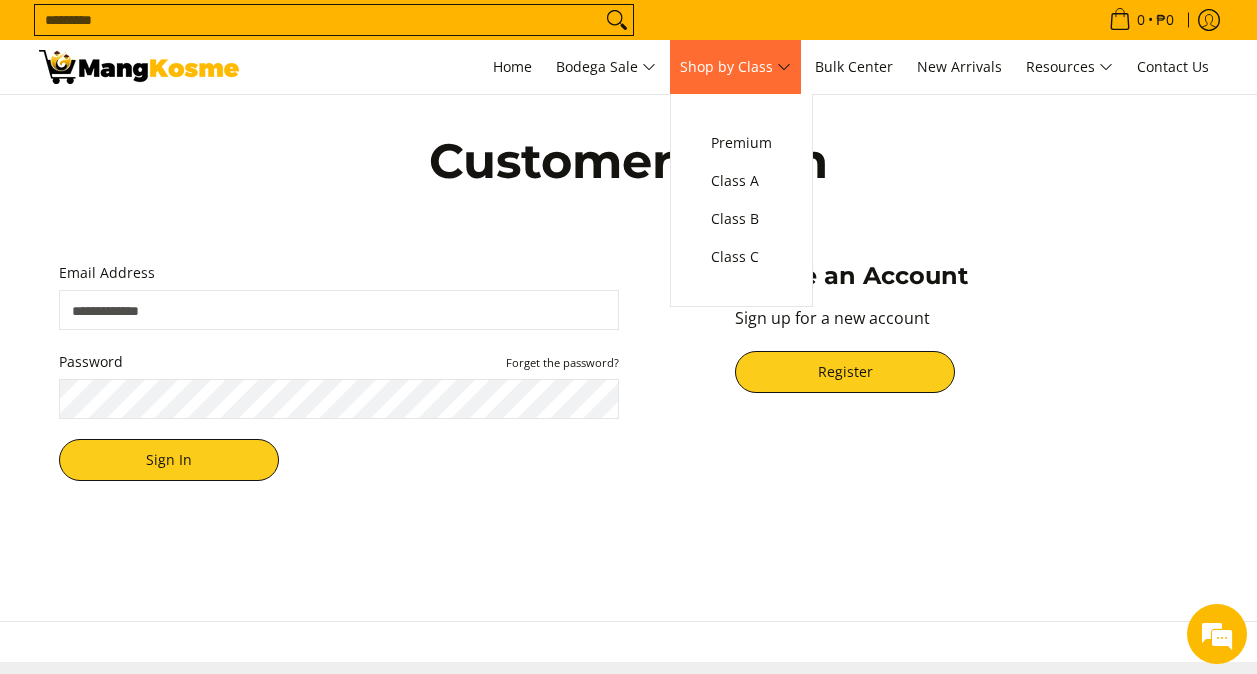 scroll, scrollTop: 0, scrollLeft: 0, axis: both 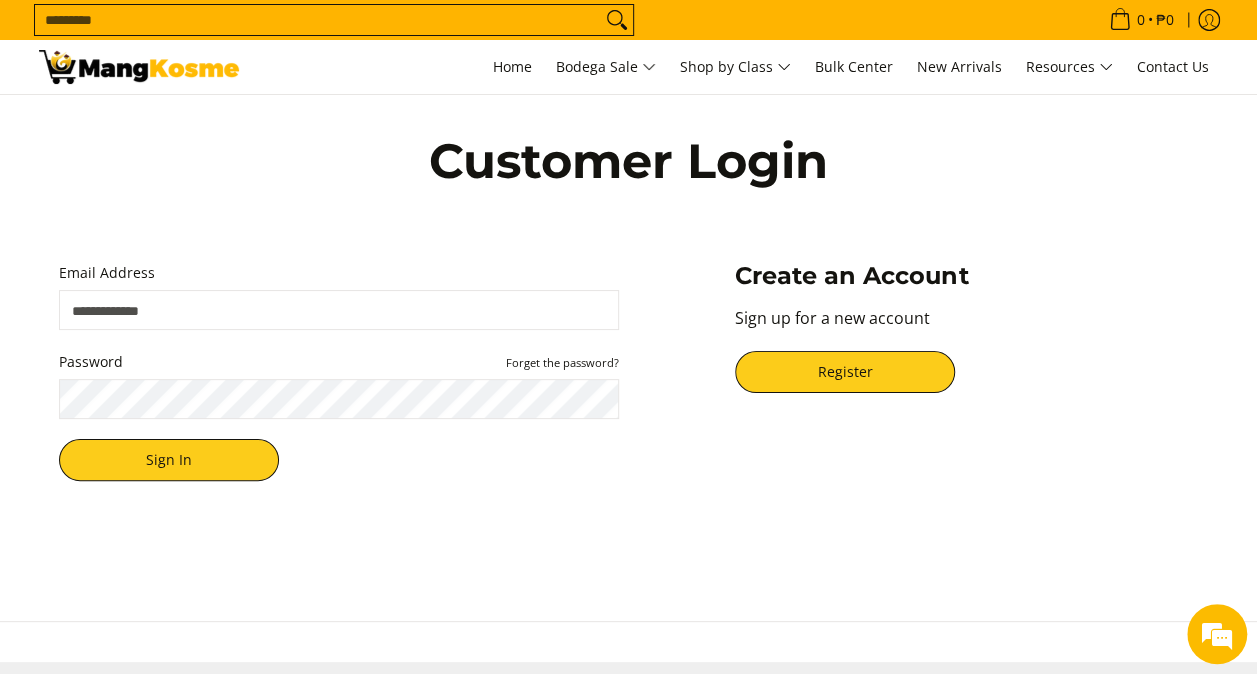 click on "Email Address" at bounding box center [339, 310] 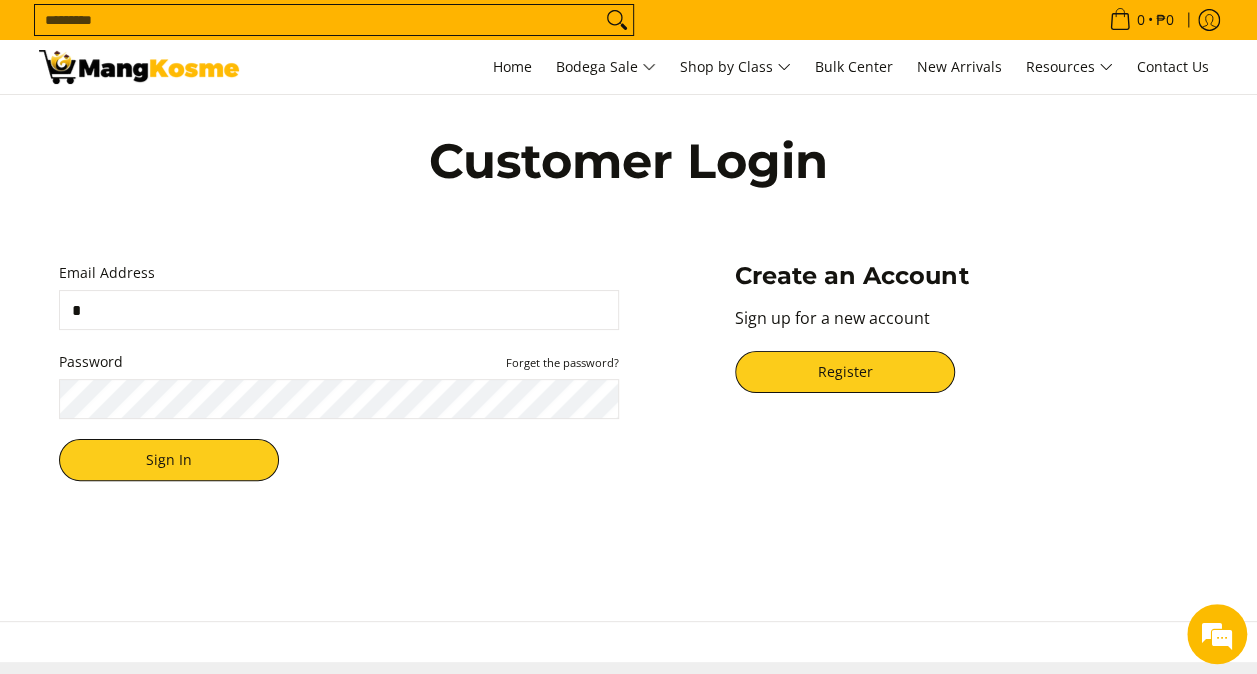 type on "**********" 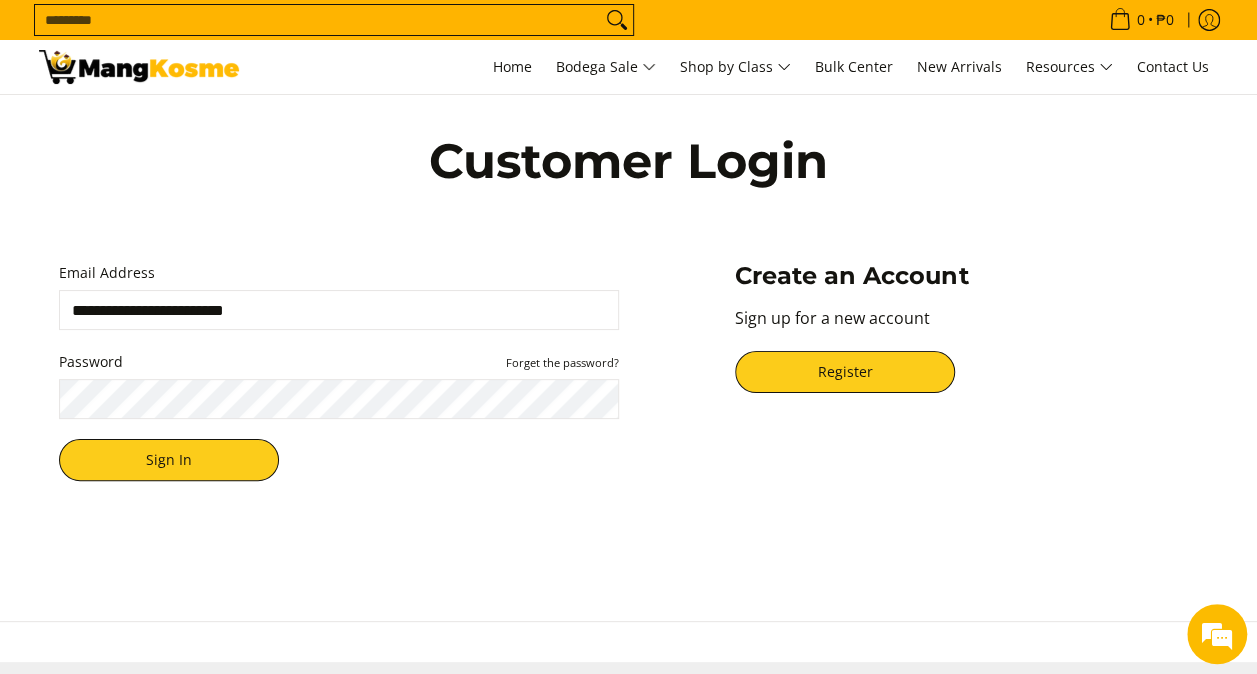 scroll, scrollTop: 0, scrollLeft: 0, axis: both 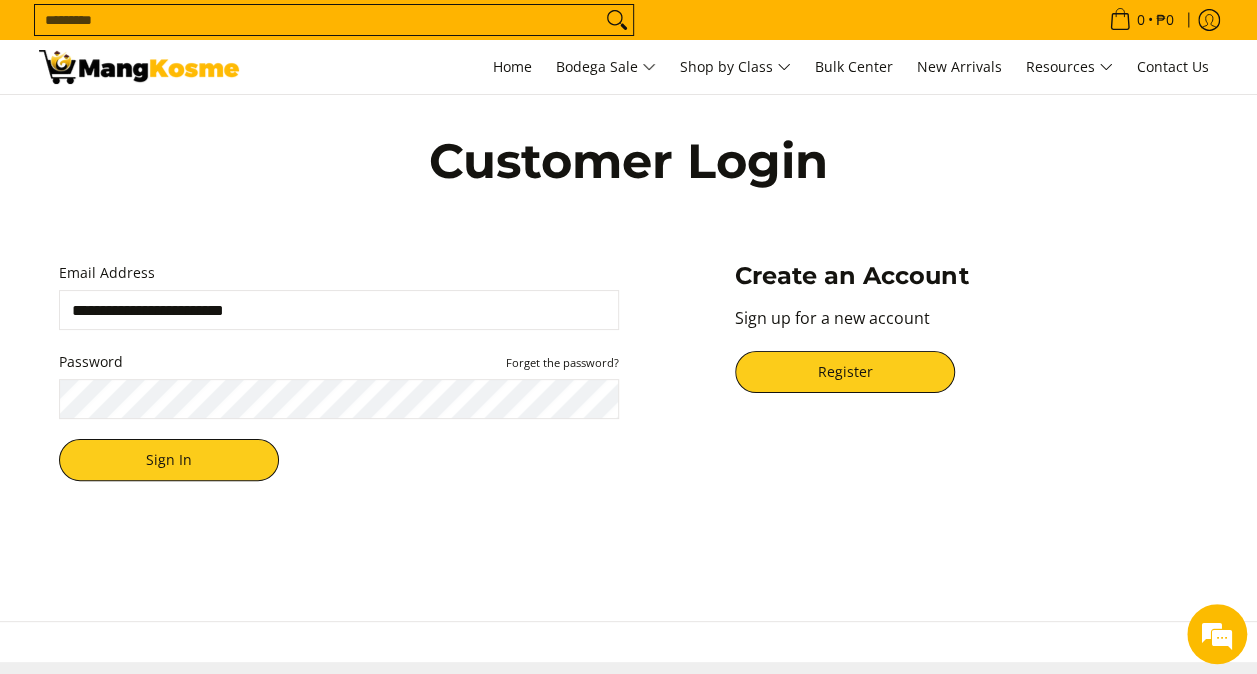 click on "Sign In" at bounding box center [169, 460] 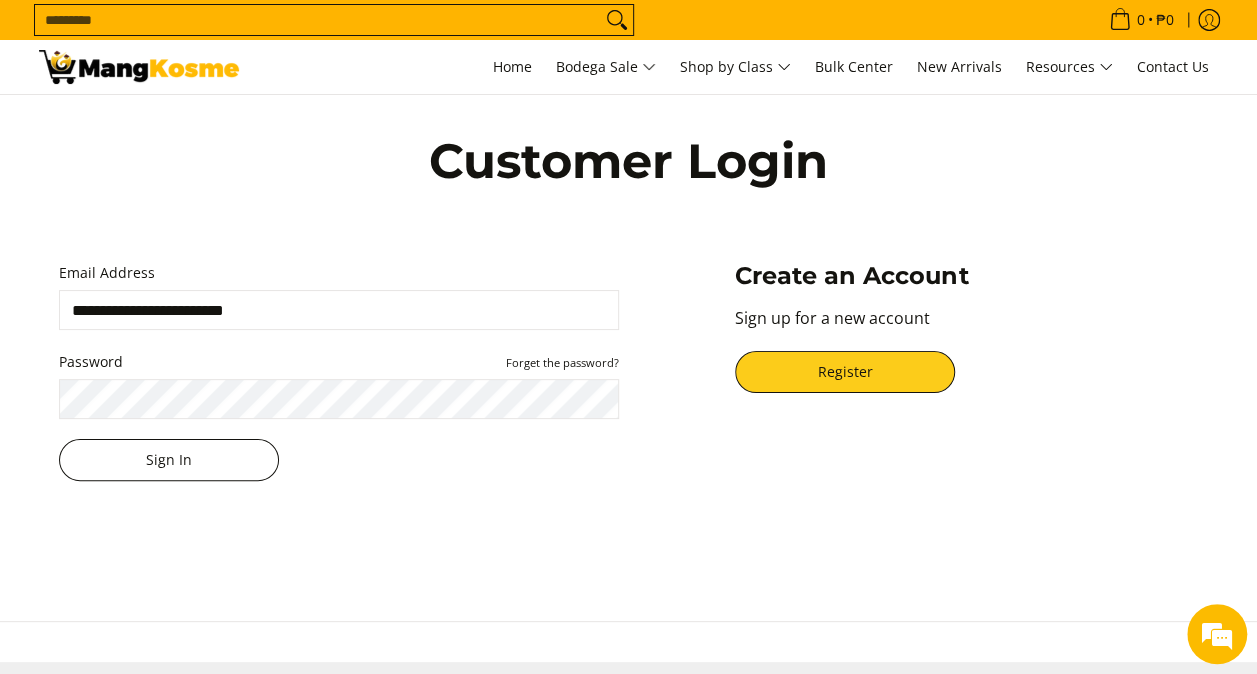 click on "Sign In" at bounding box center (169, 460) 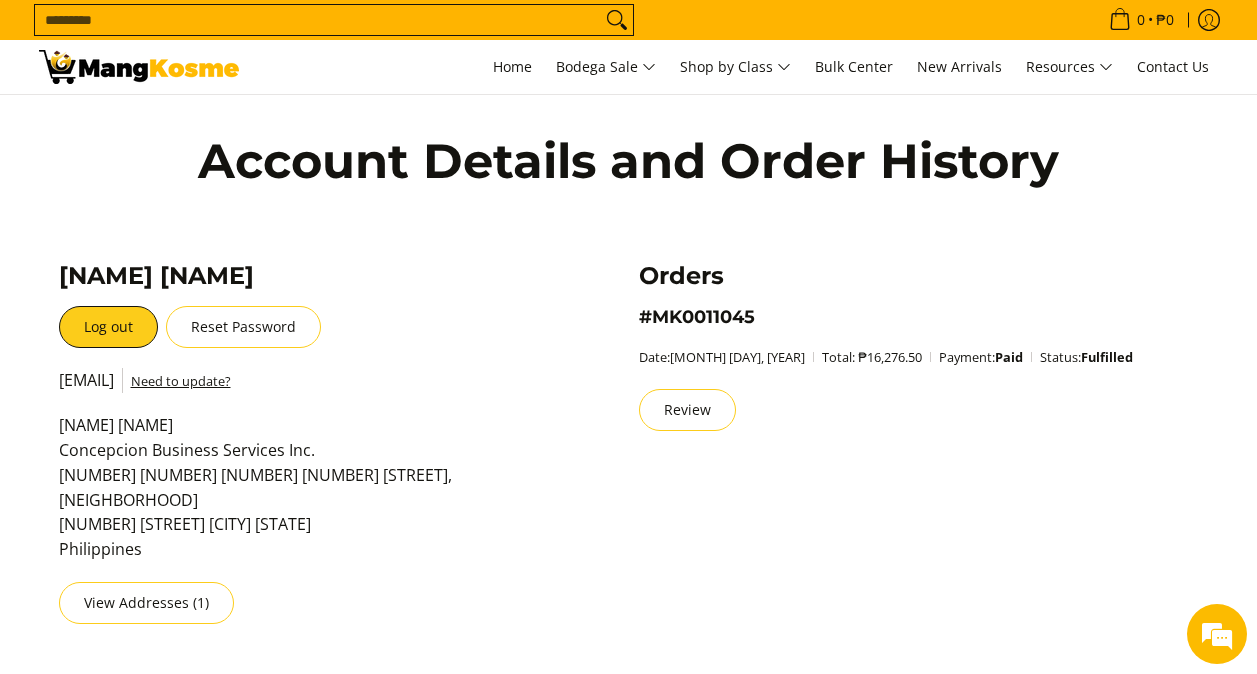 scroll, scrollTop: 0, scrollLeft: 0, axis: both 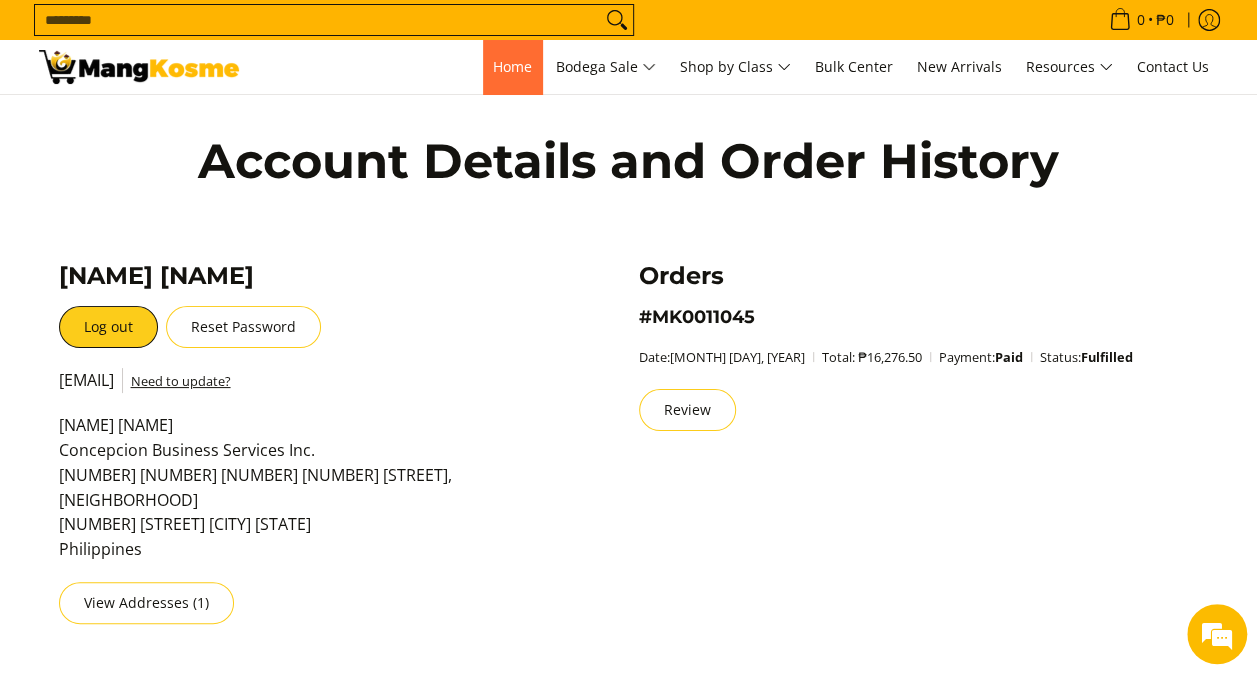 click on "Home" at bounding box center (512, 67) 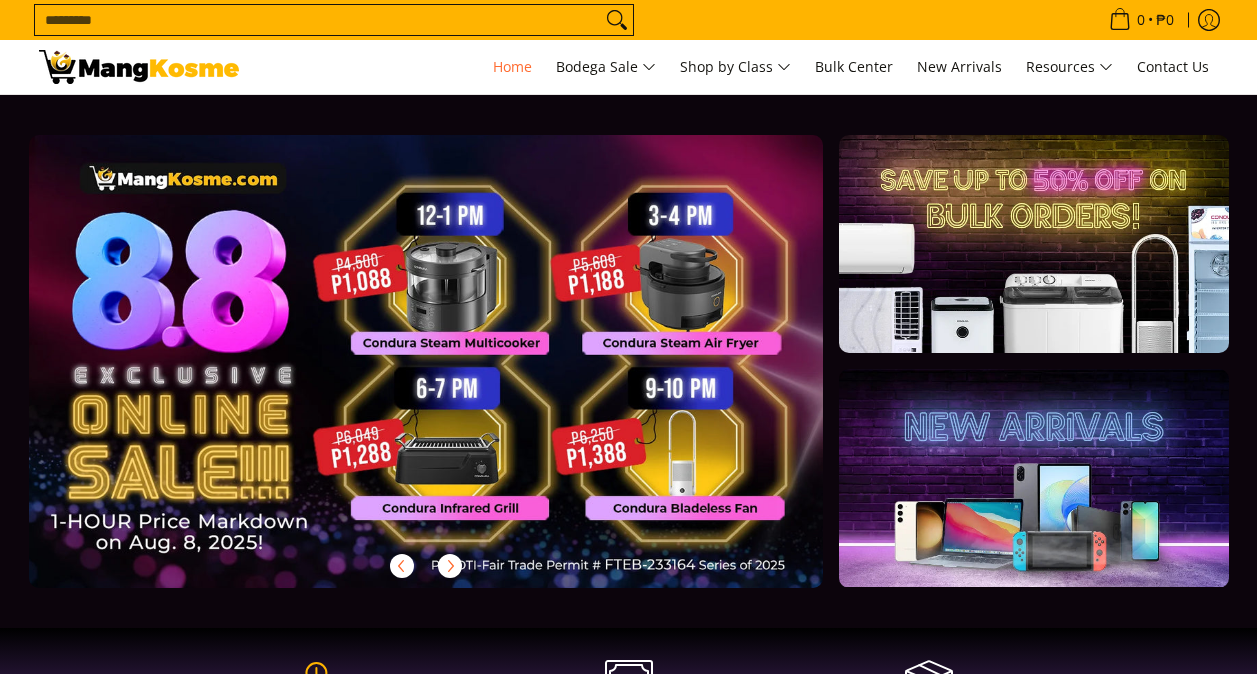scroll, scrollTop: 0, scrollLeft: 0, axis: both 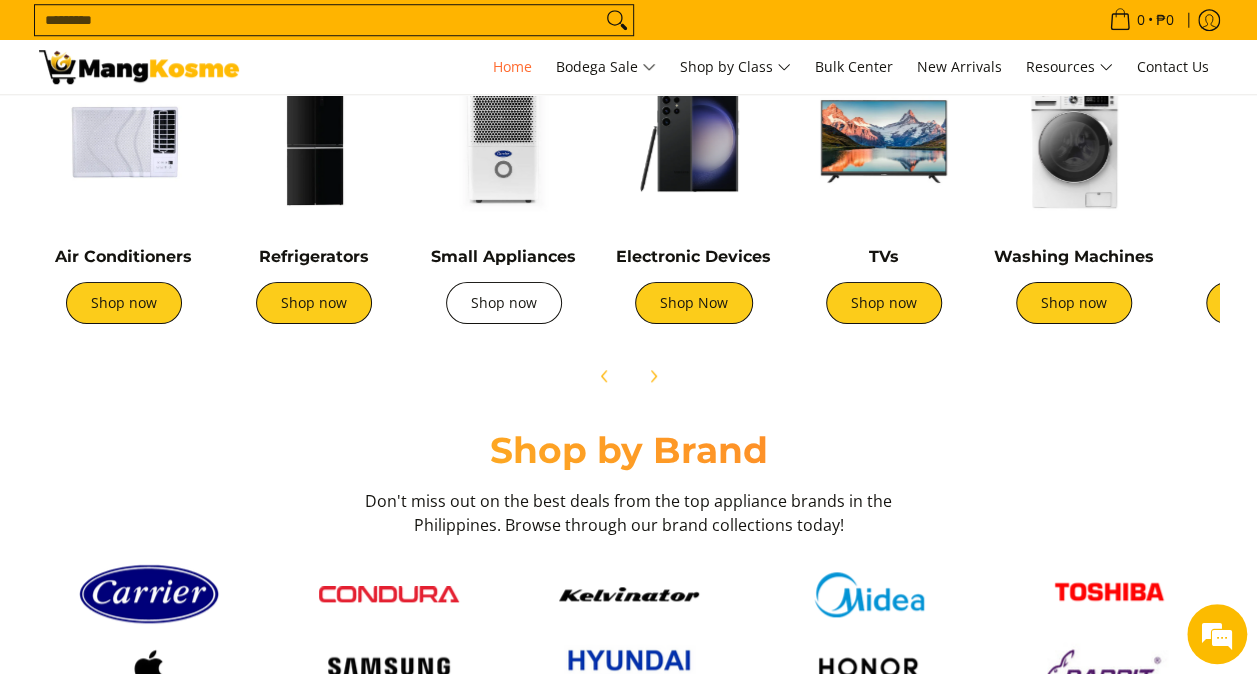 click on "Shop now" at bounding box center (504, 303) 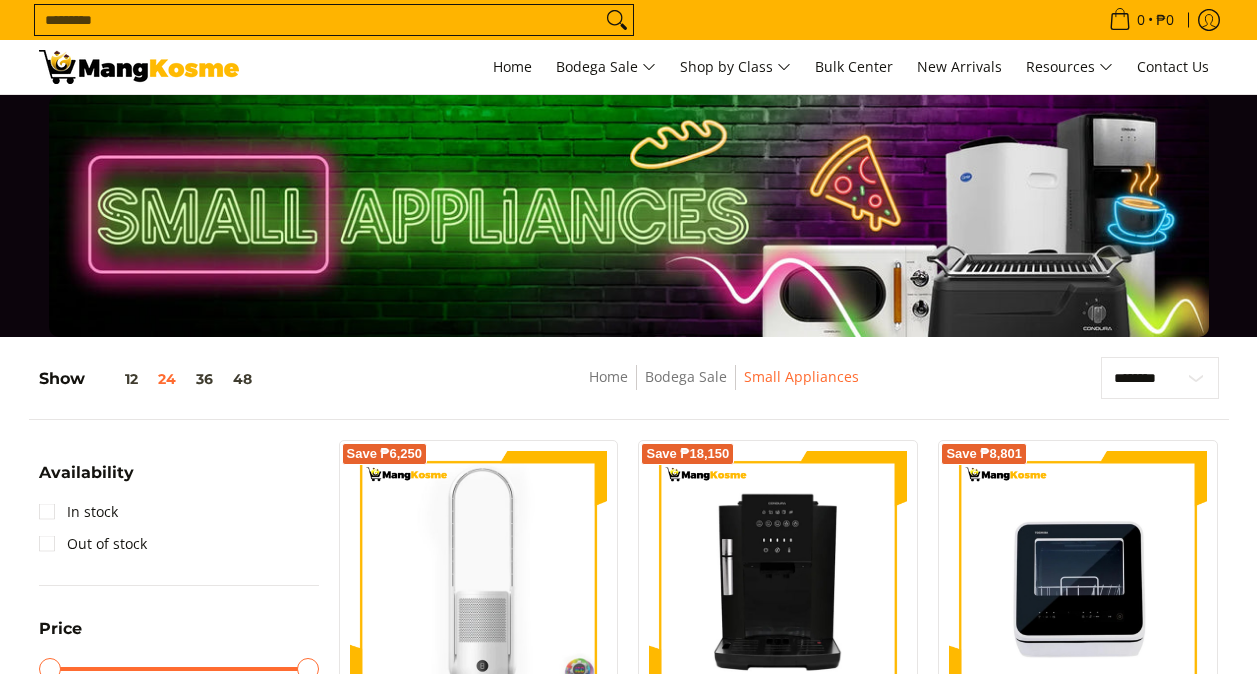 scroll, scrollTop: 0, scrollLeft: 0, axis: both 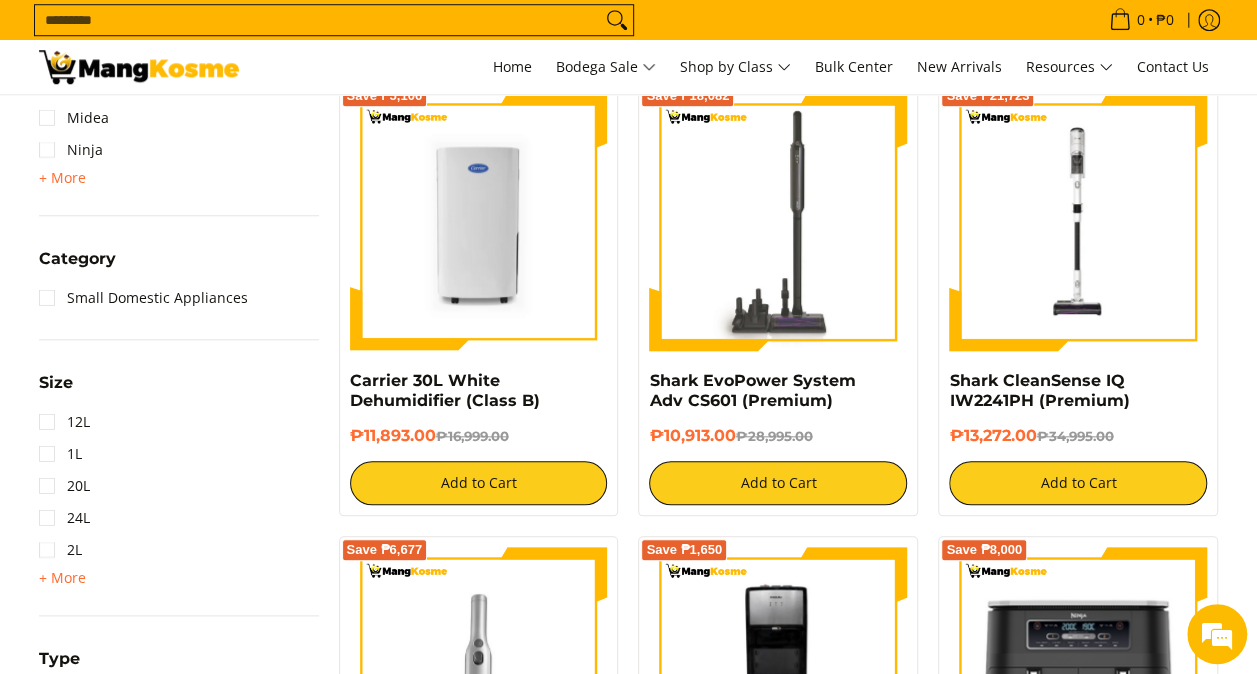 click on "Search..." at bounding box center [318, 20] 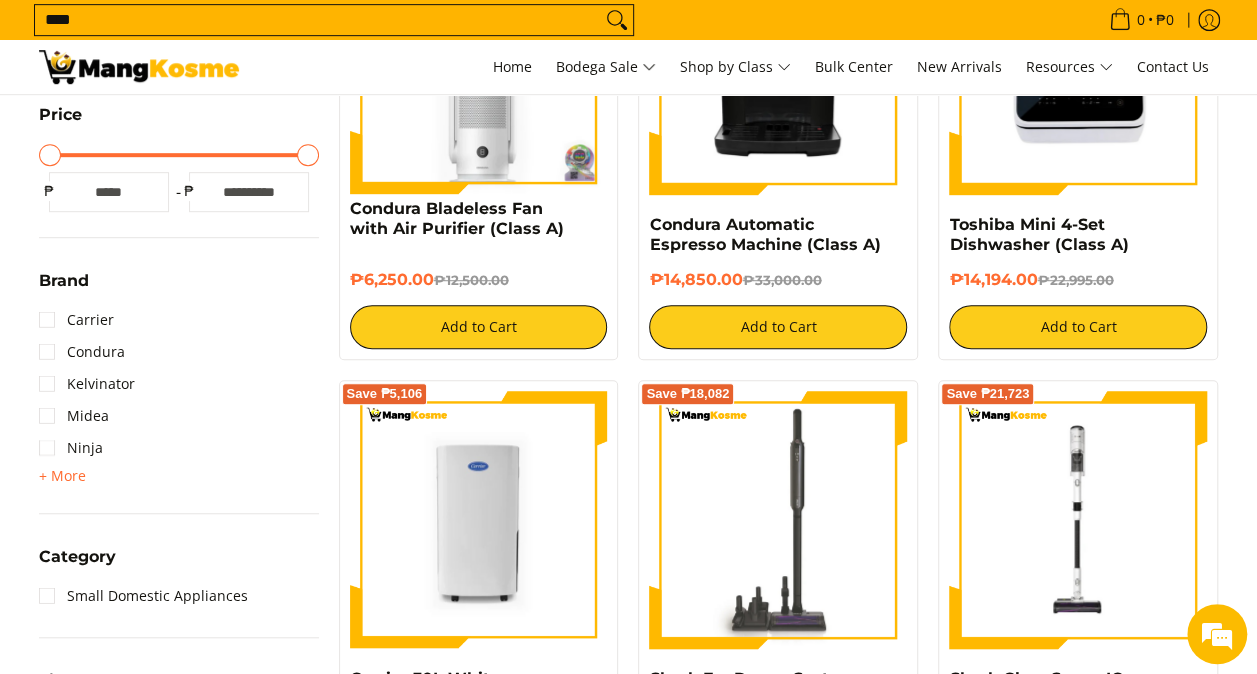 scroll, scrollTop: 512, scrollLeft: 0, axis: vertical 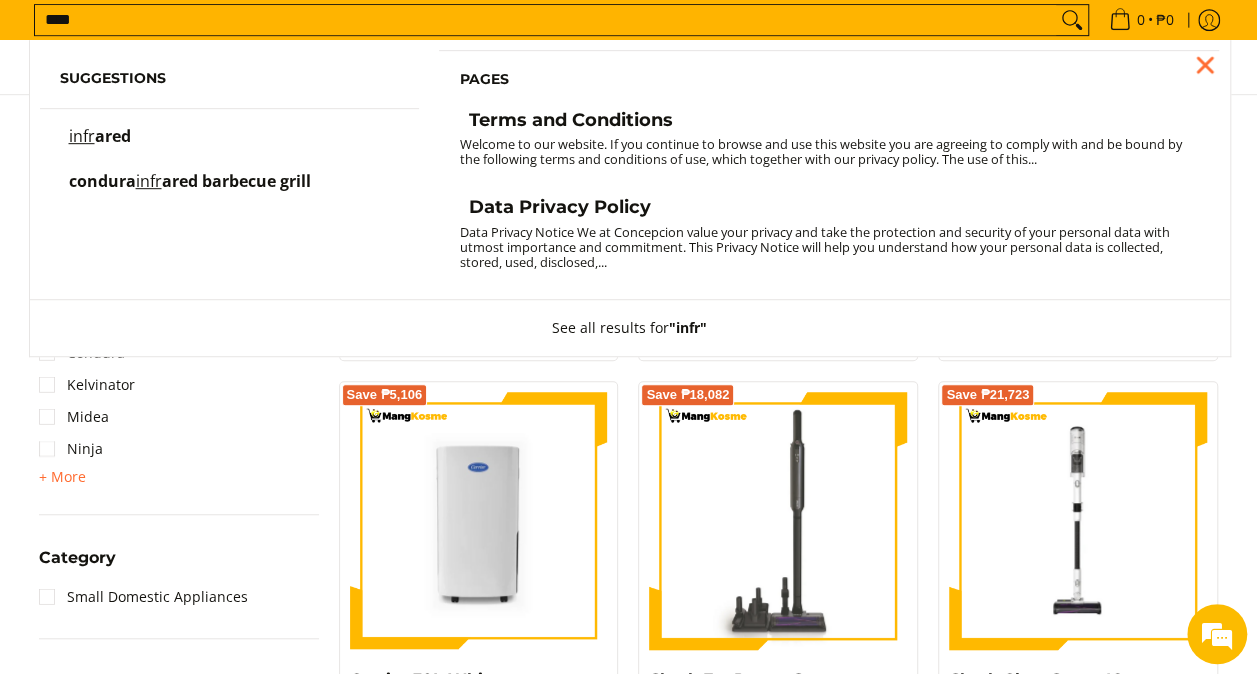 type on "****" 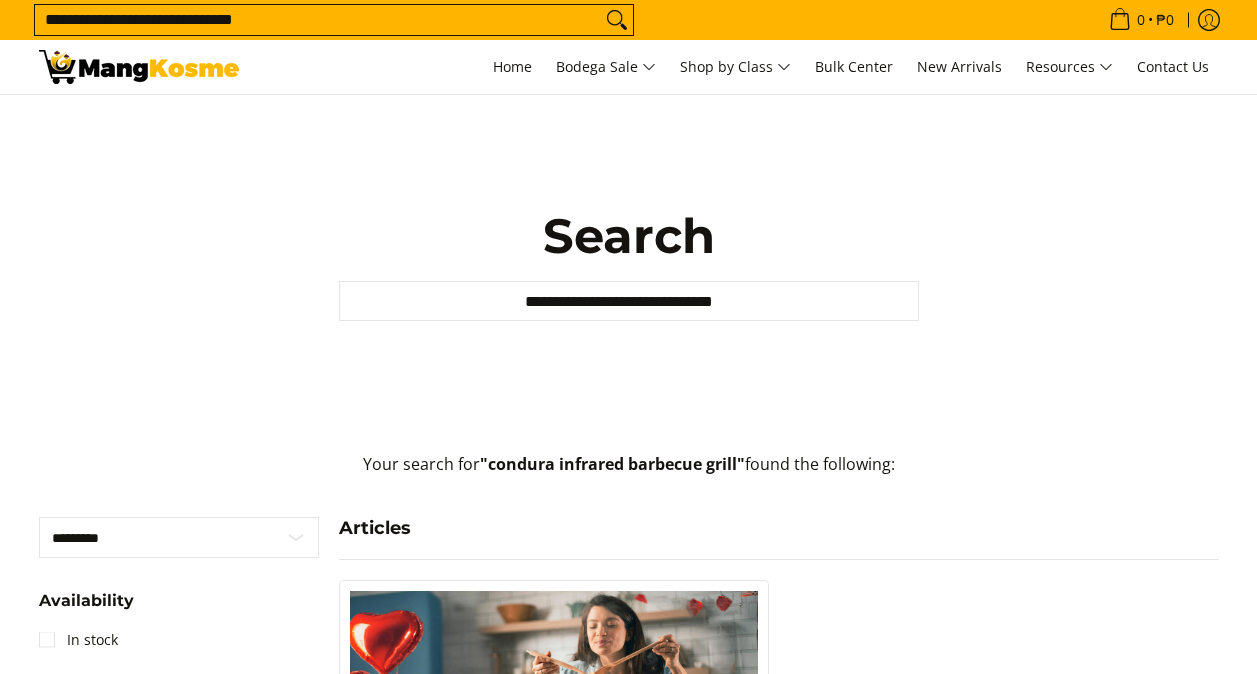 scroll, scrollTop: 0, scrollLeft: 0, axis: both 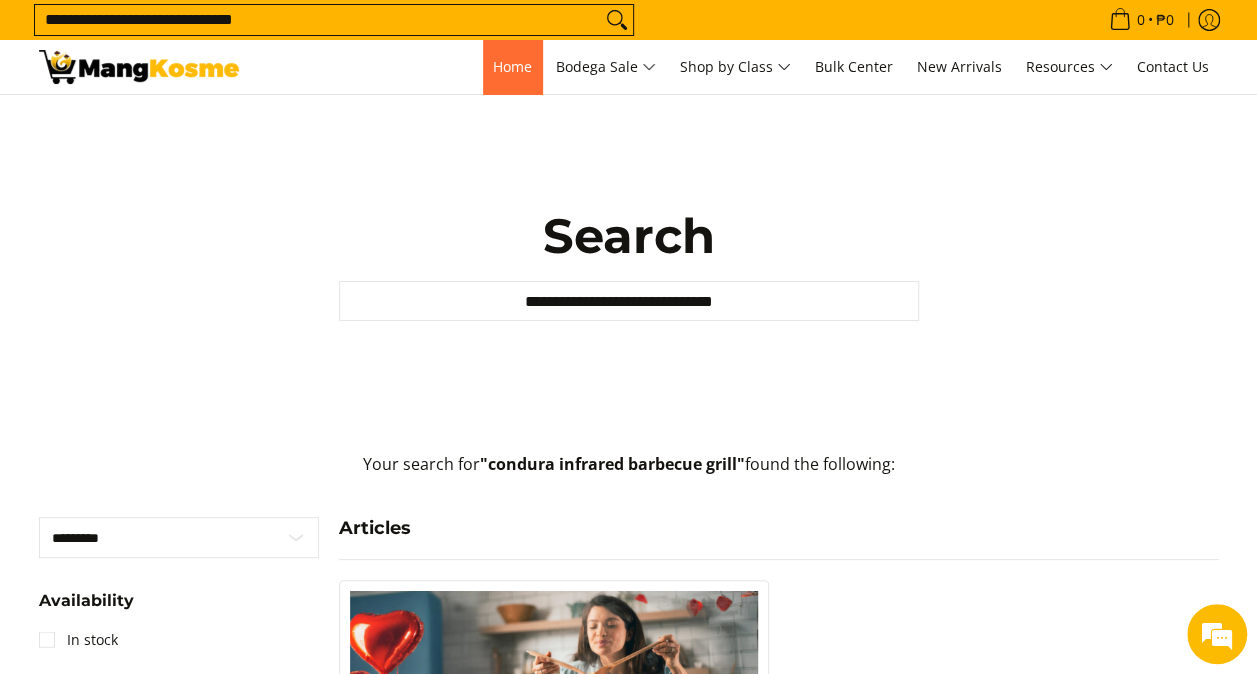 click on "Home" at bounding box center (512, 66) 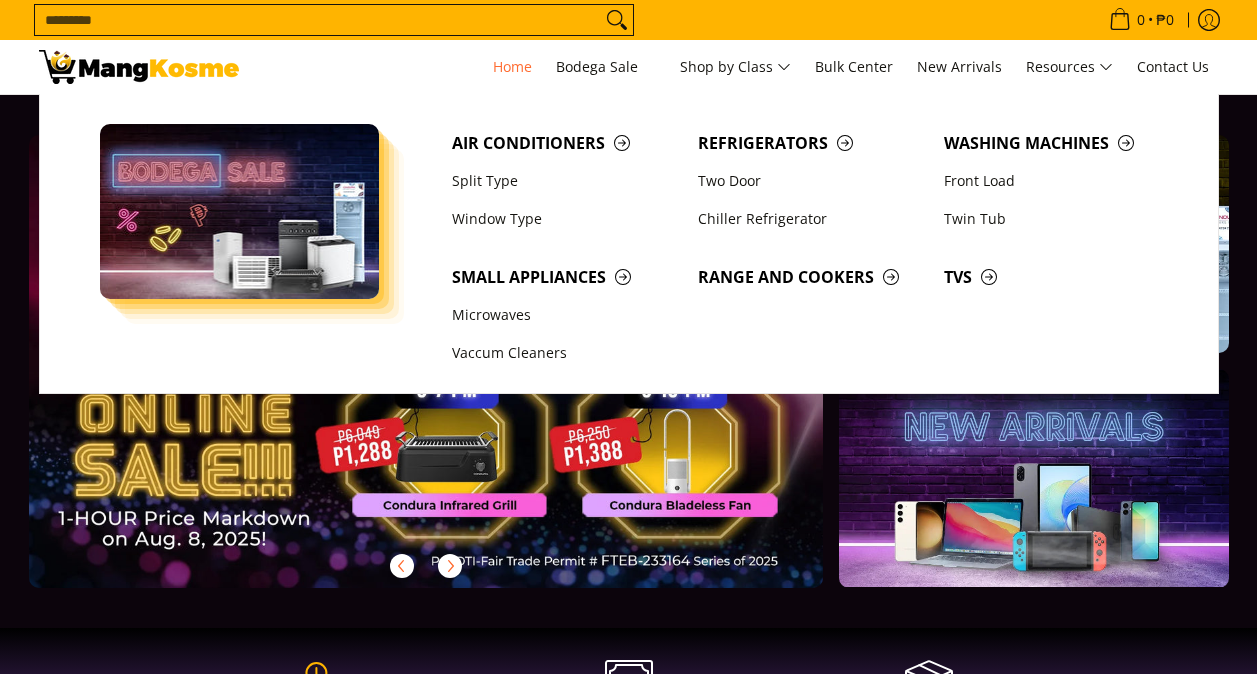 scroll, scrollTop: 0, scrollLeft: 0, axis: both 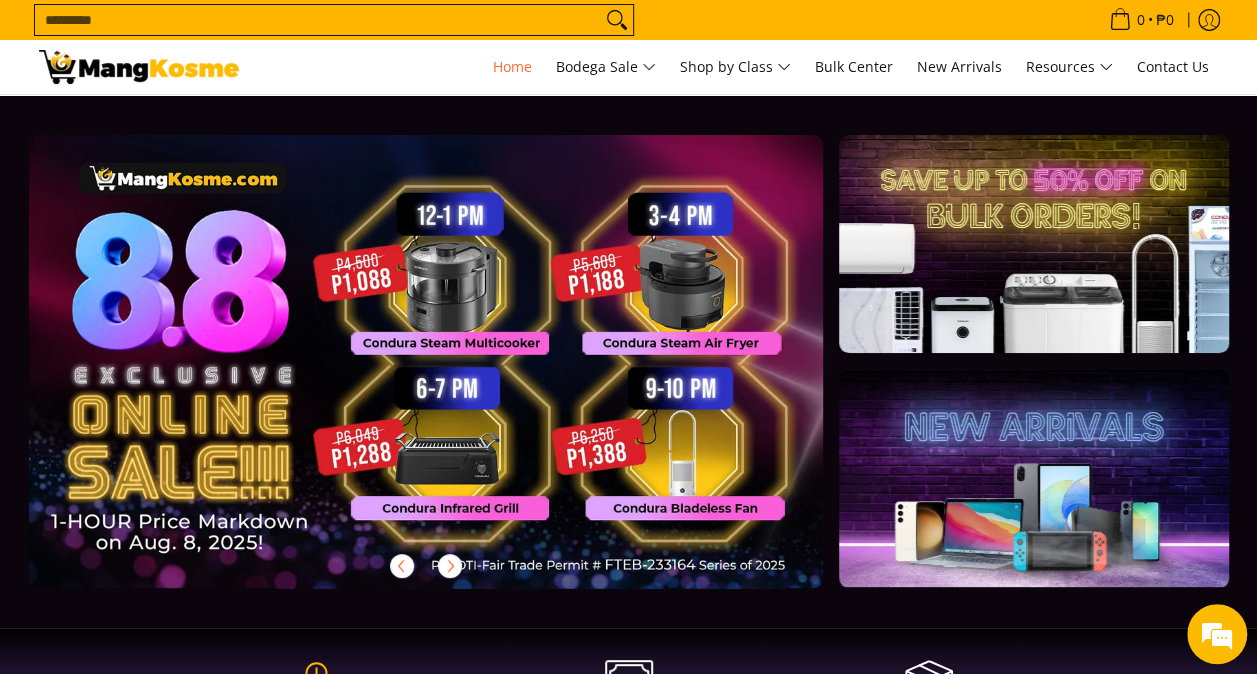 click at bounding box center (458, 377) 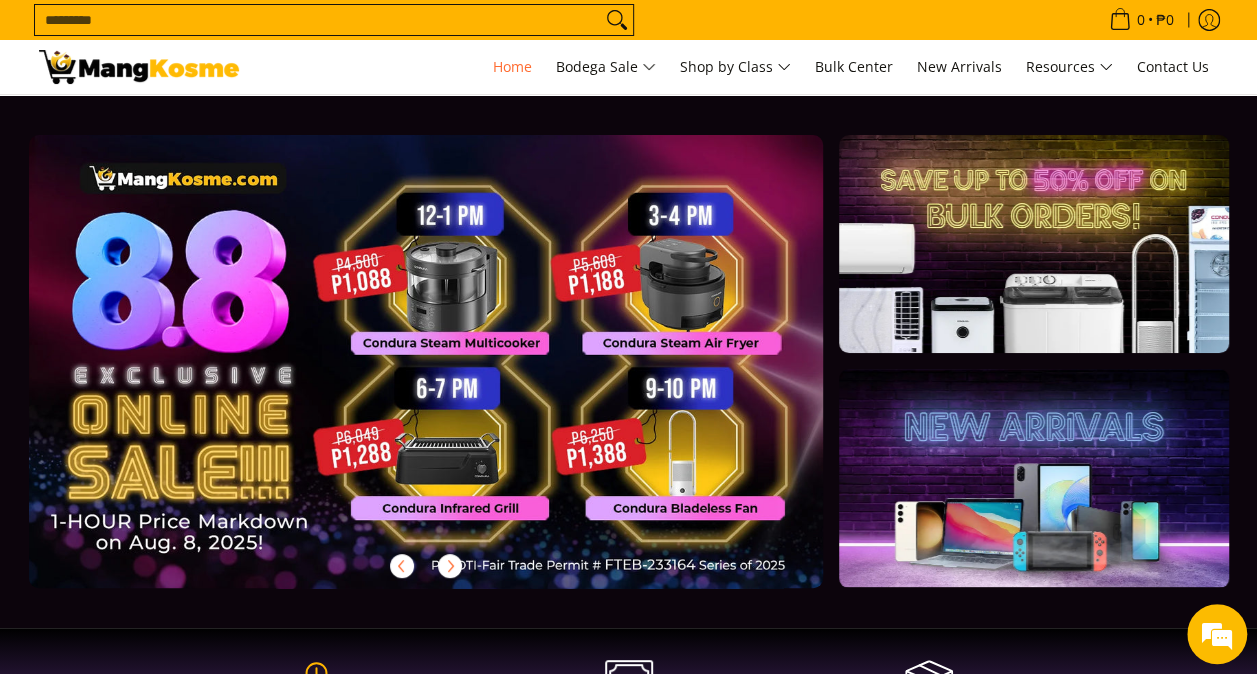 scroll, scrollTop: 0, scrollLeft: 0, axis: both 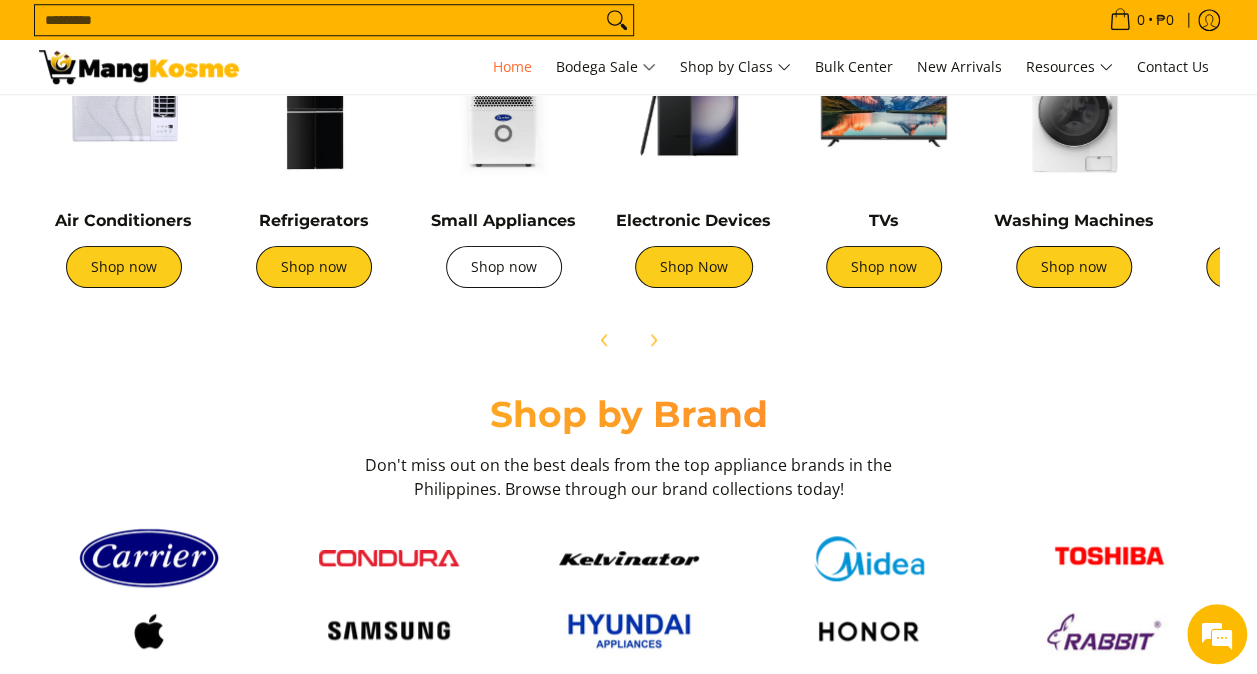 click on "Shop now" at bounding box center [504, 267] 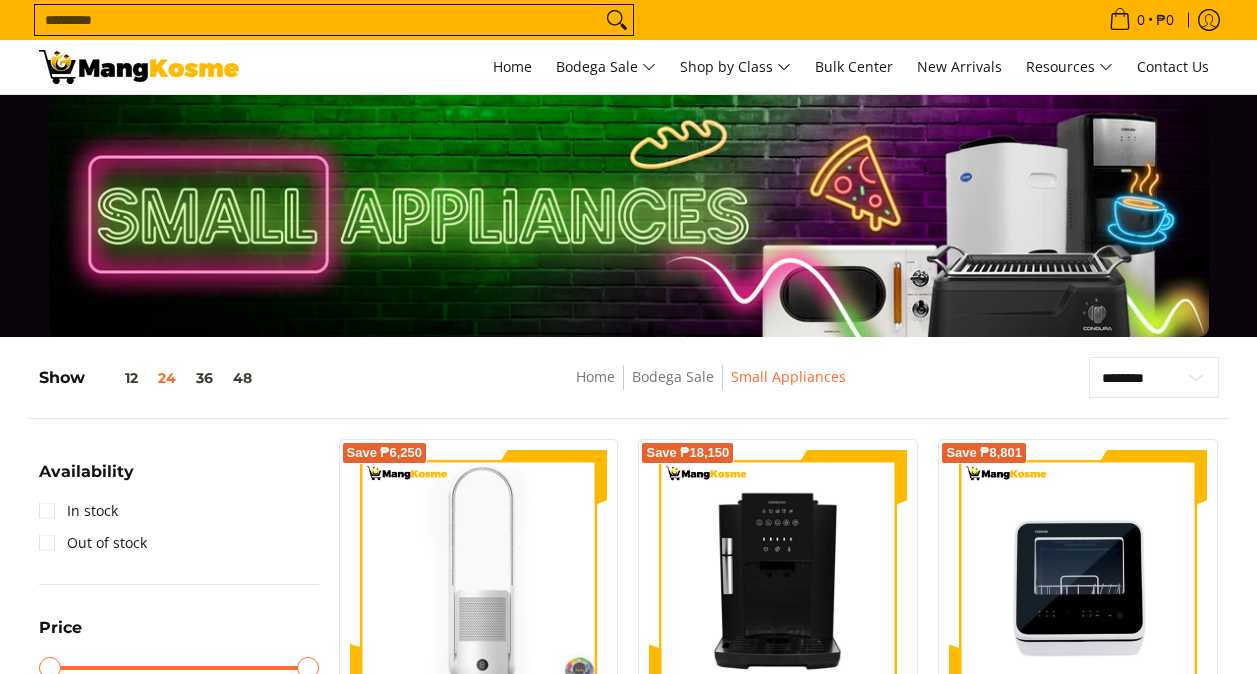 scroll, scrollTop: 767, scrollLeft: 0, axis: vertical 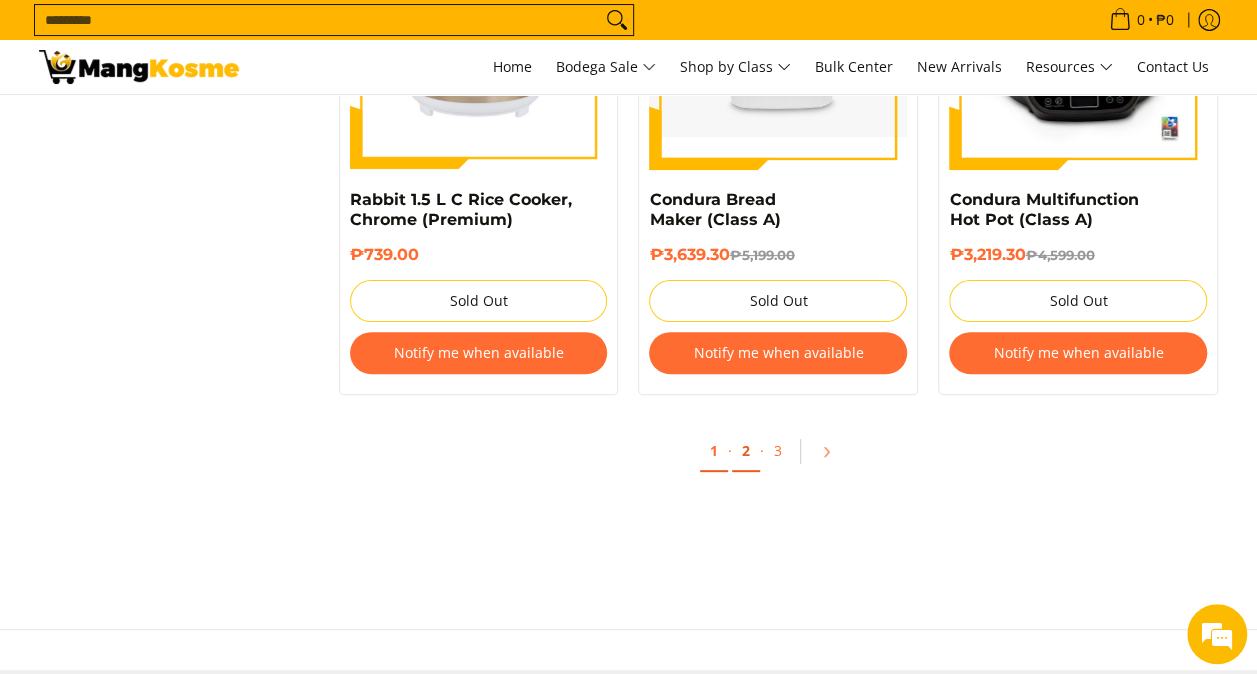 click on "2" at bounding box center [746, 451] 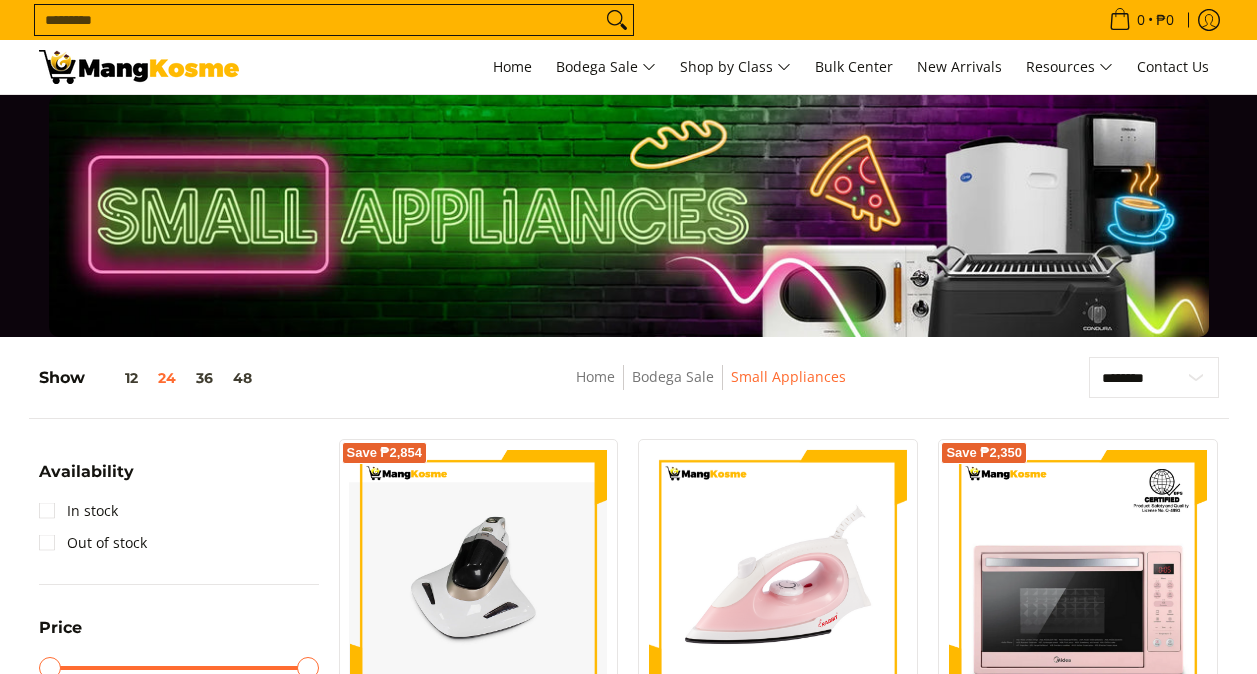 scroll, scrollTop: 589, scrollLeft: 0, axis: vertical 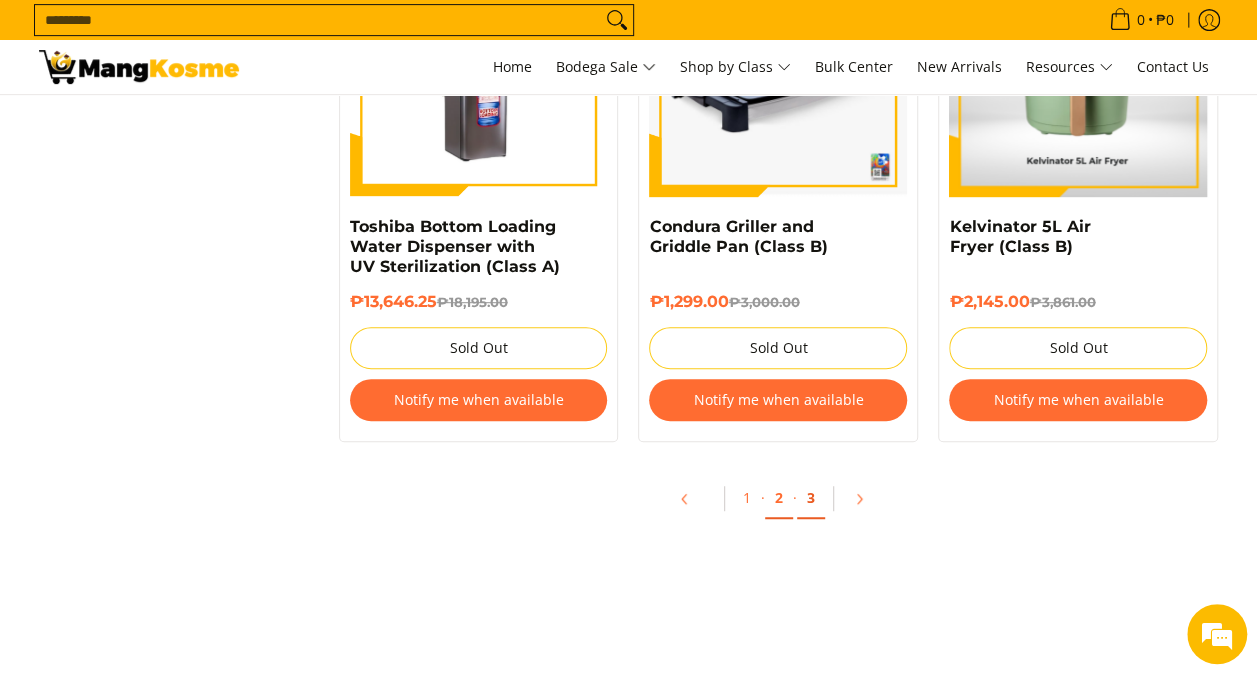 click on "3" at bounding box center (811, 498) 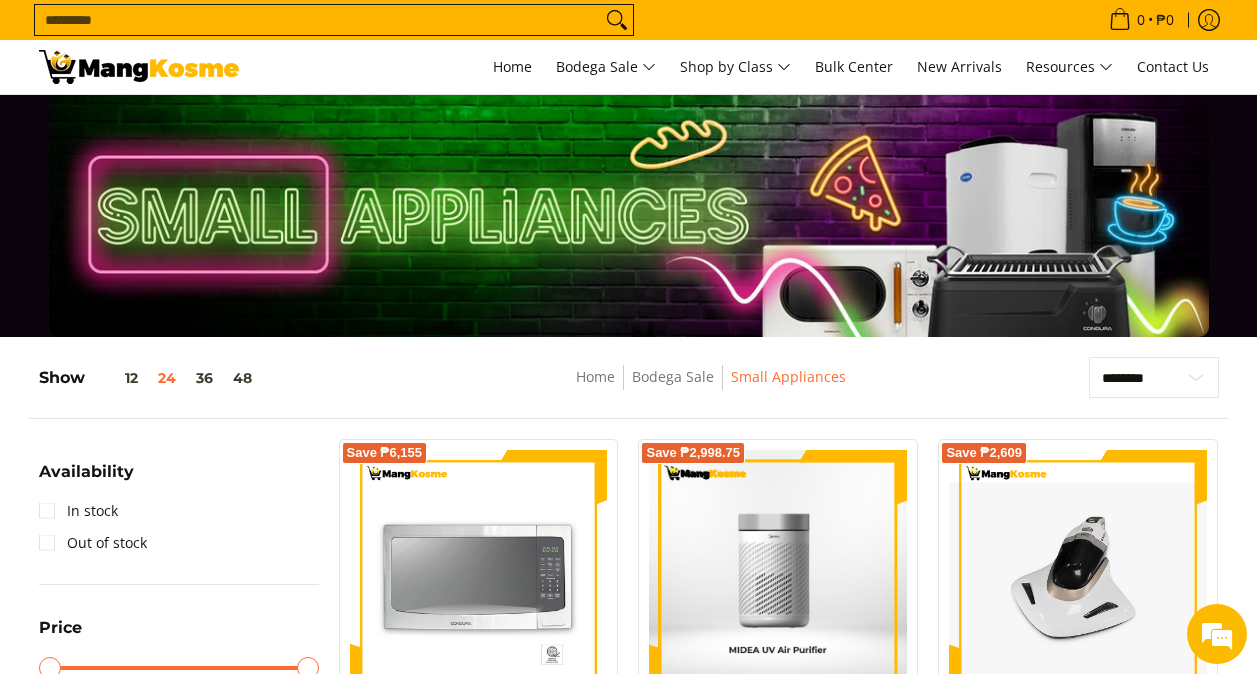 scroll, scrollTop: 818, scrollLeft: 0, axis: vertical 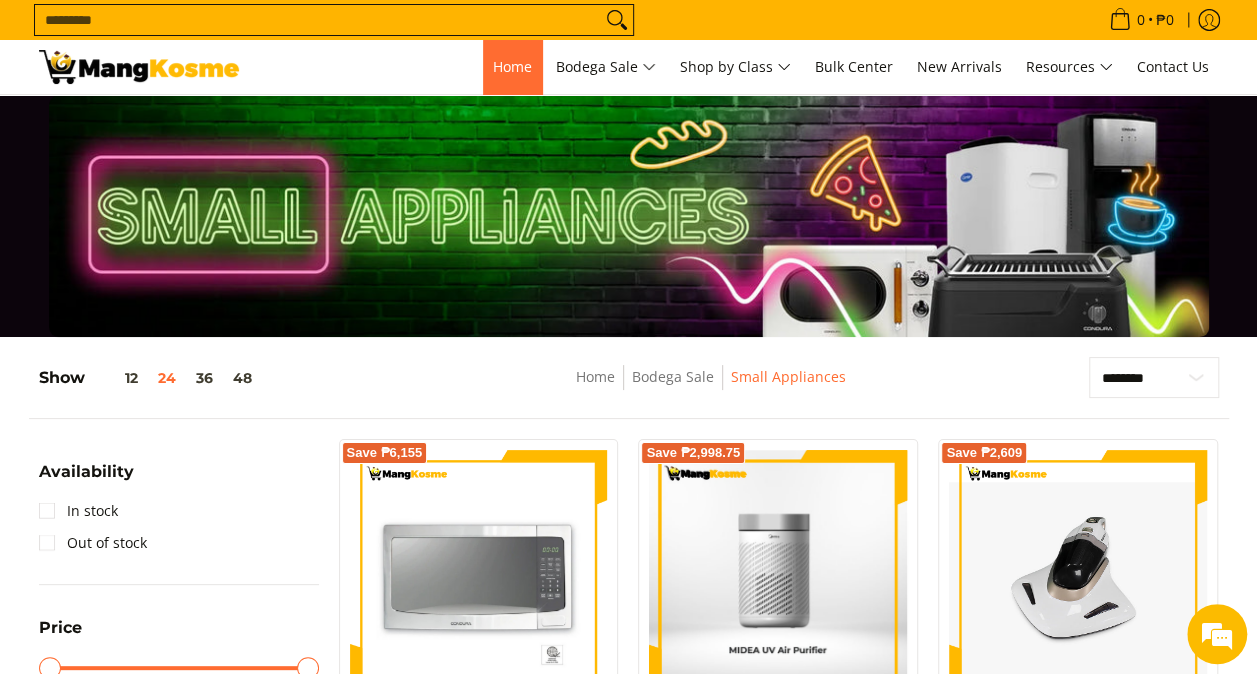 click on "Home" at bounding box center [512, 66] 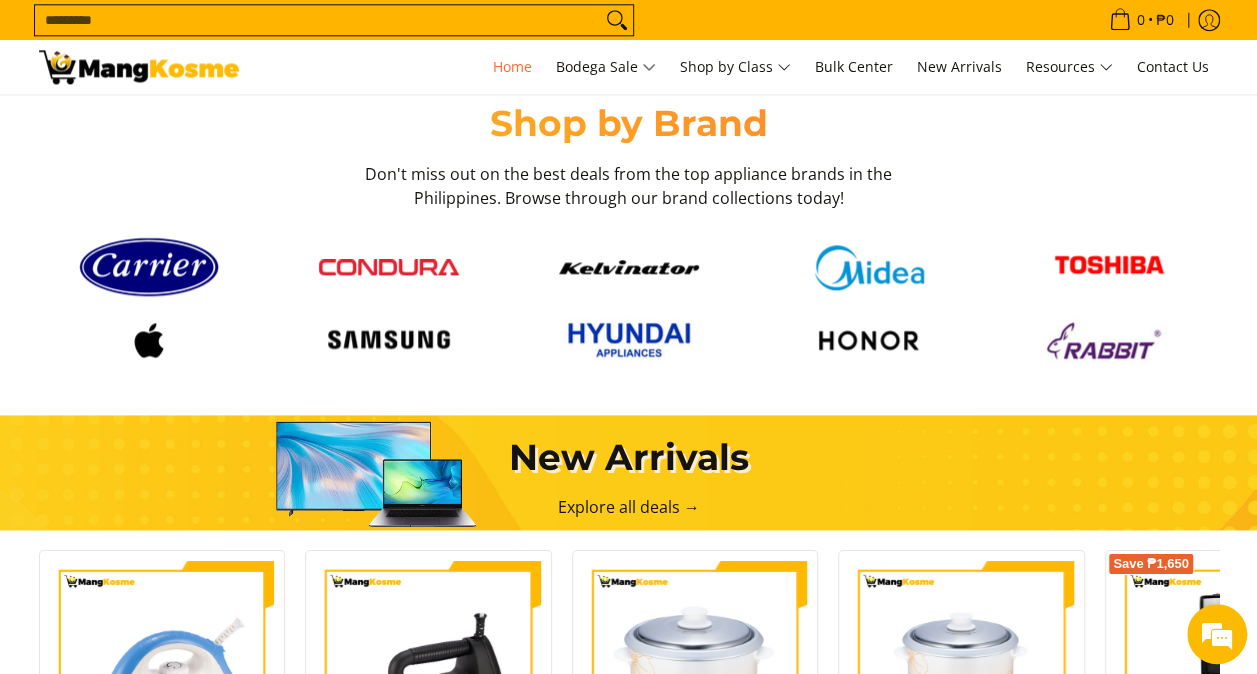 scroll, scrollTop: 1442, scrollLeft: 0, axis: vertical 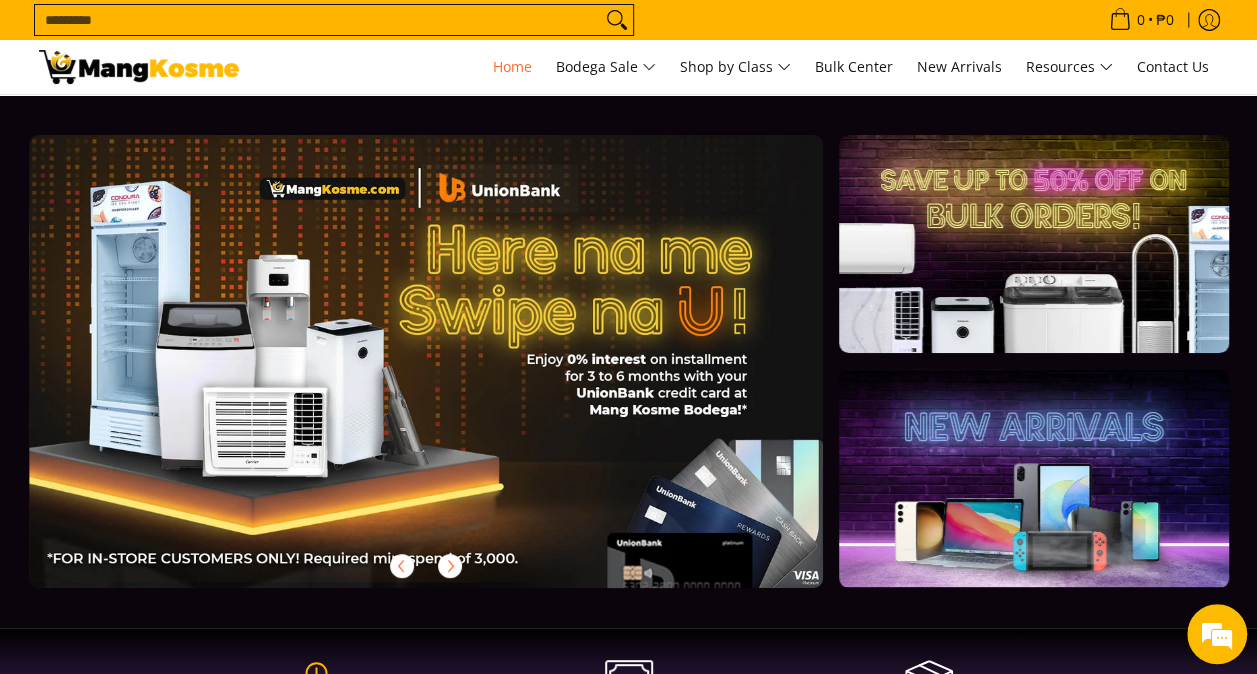 click on "Search..." at bounding box center [318, 20] 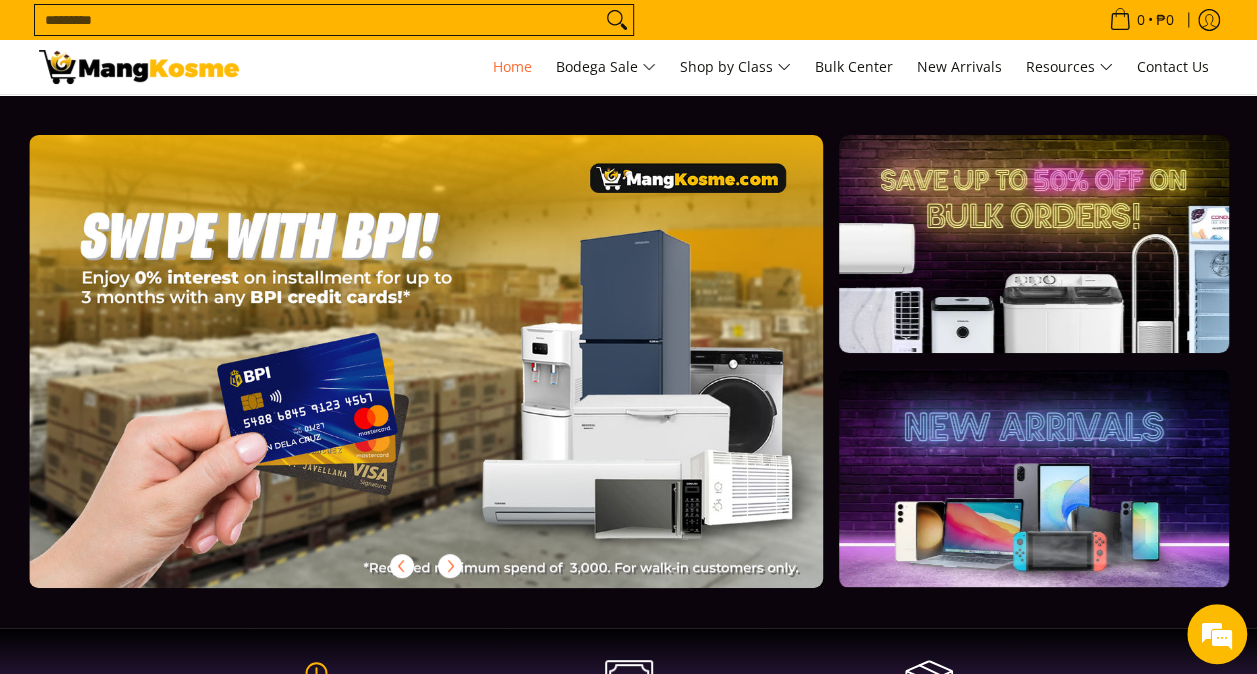 scroll, scrollTop: 0, scrollLeft: 2385, axis: horizontal 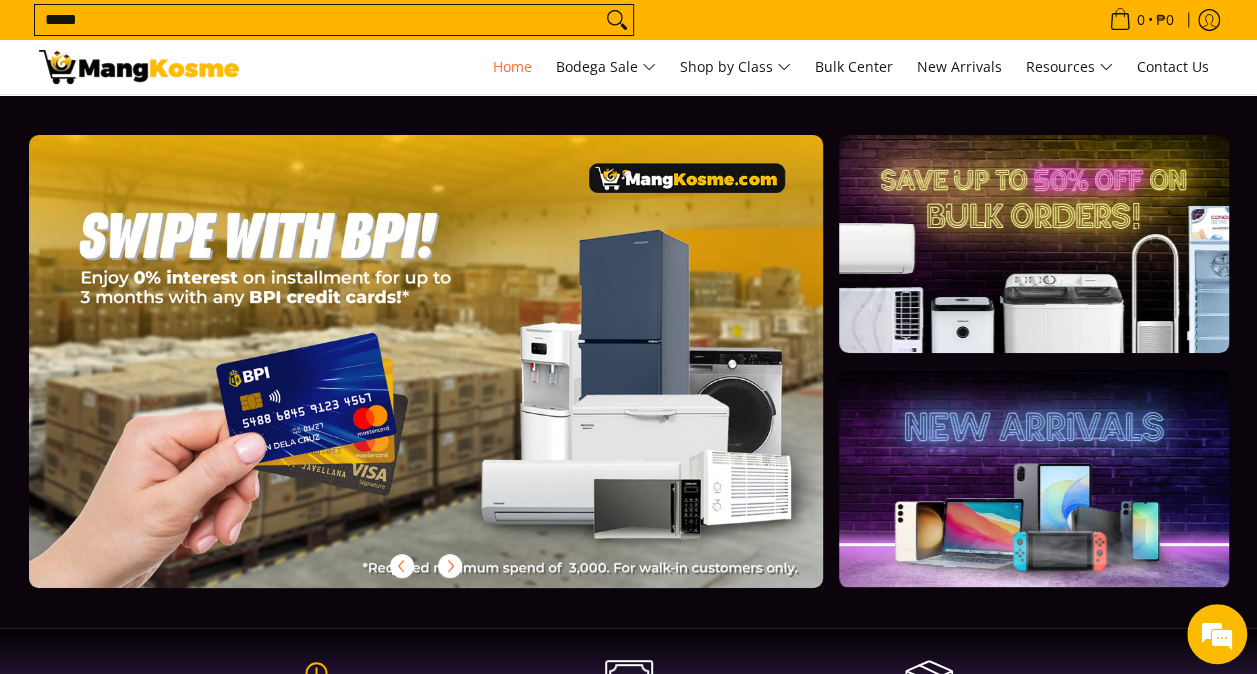 type on "*****" 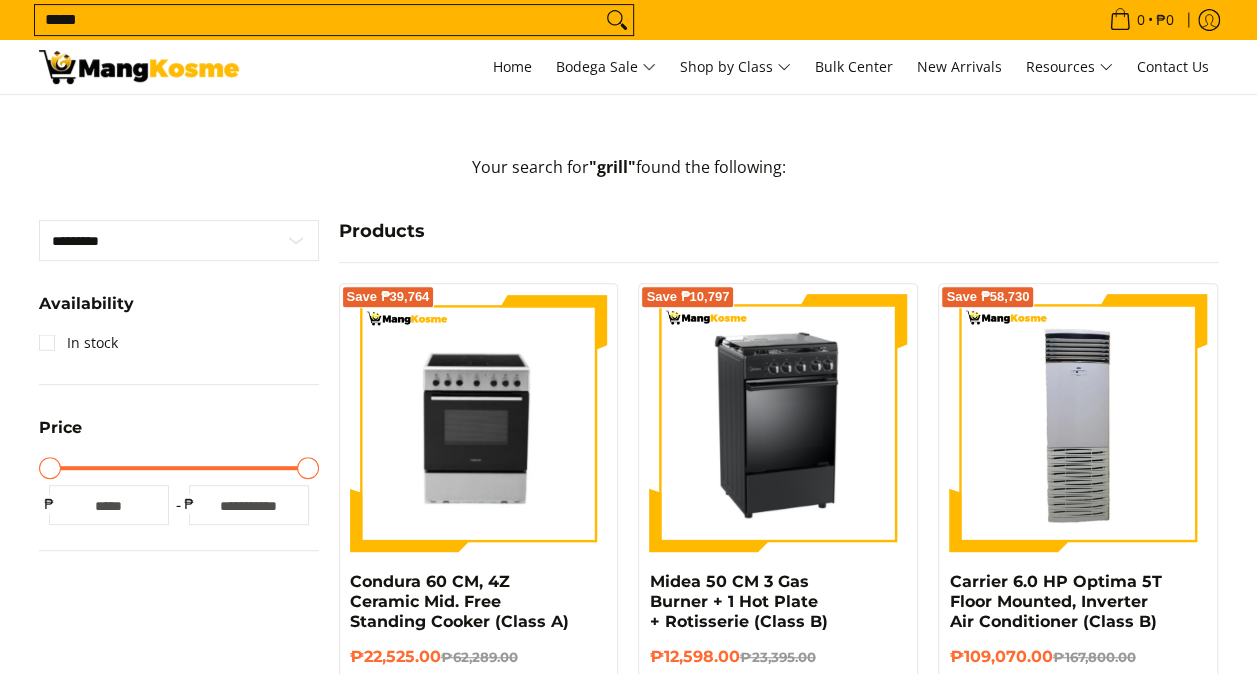 scroll, scrollTop: 0, scrollLeft: 0, axis: both 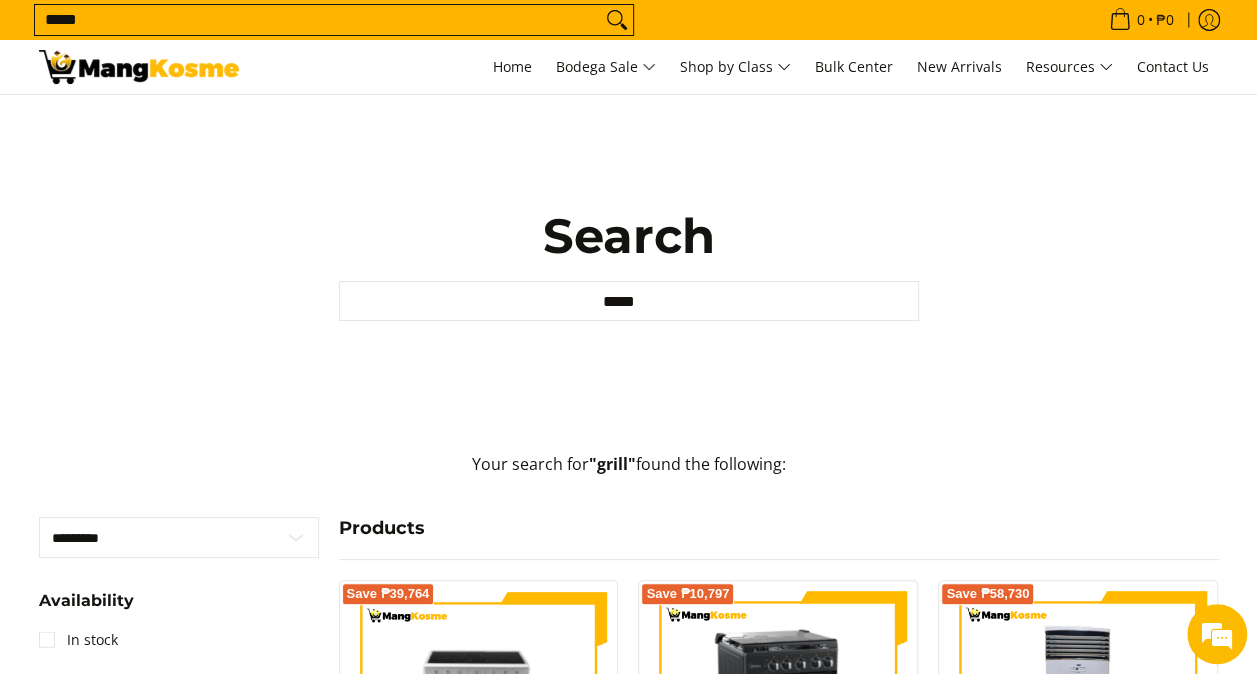 click on "*****" at bounding box center [318, 20] 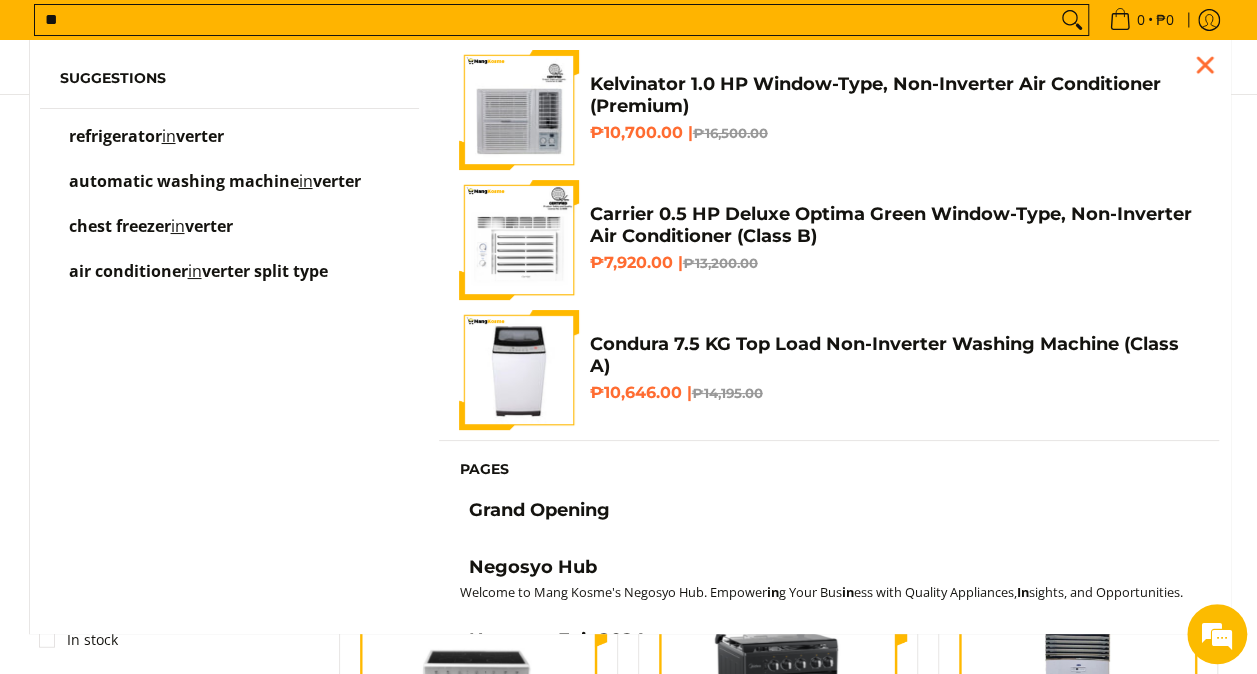 type on "*" 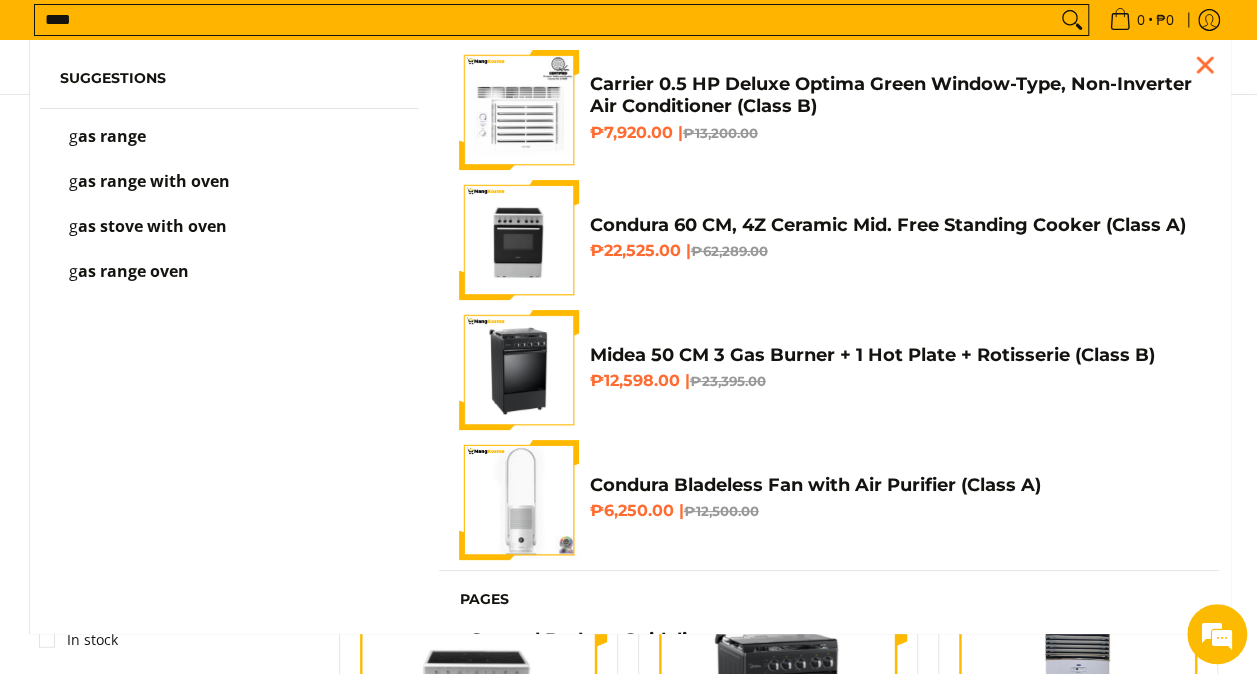 type on "*****" 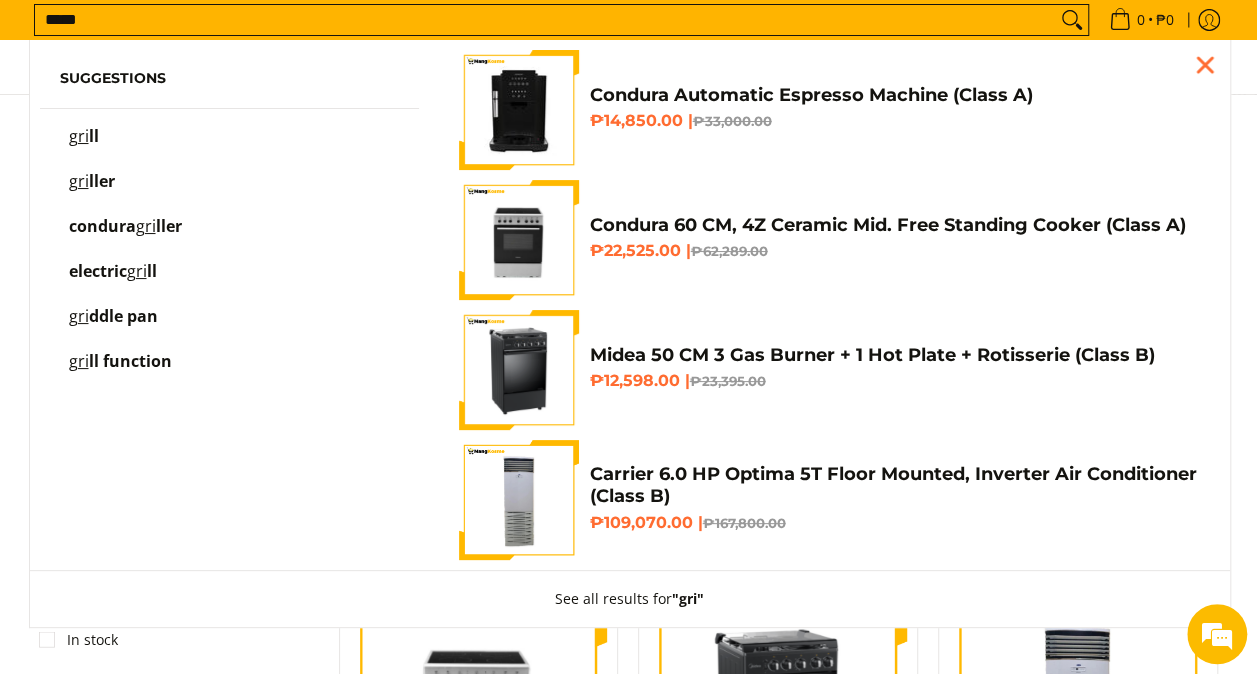 scroll, scrollTop: 0, scrollLeft: 0, axis: both 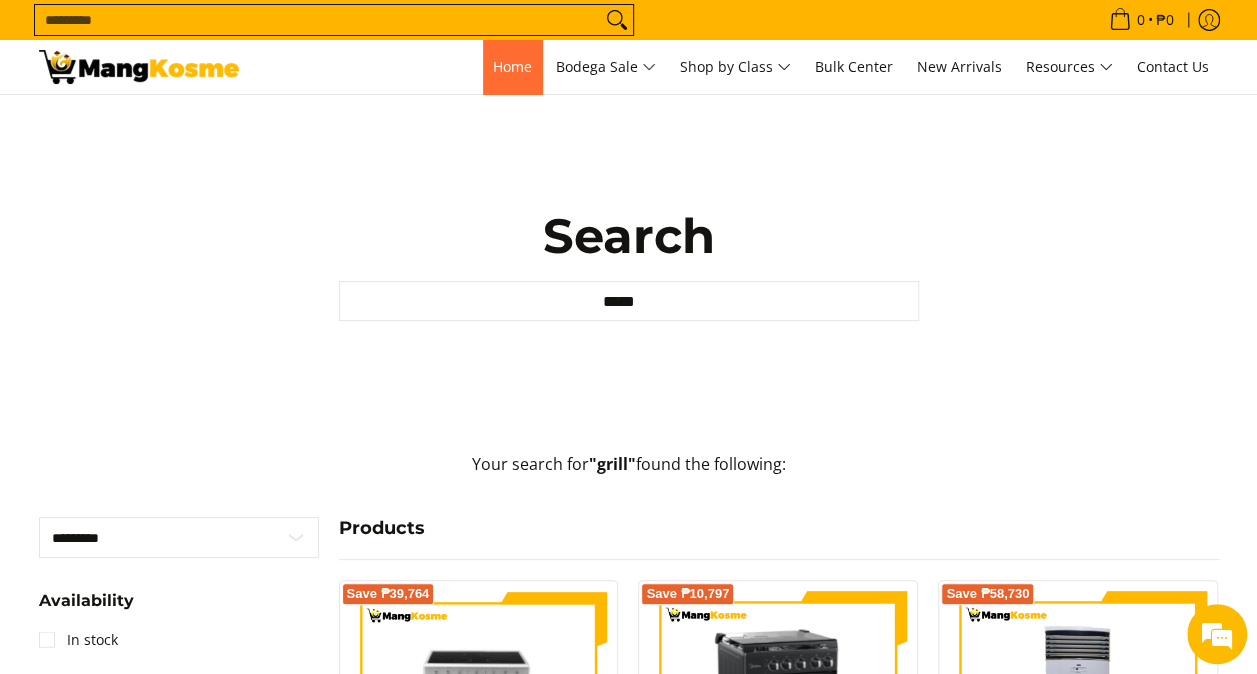 type 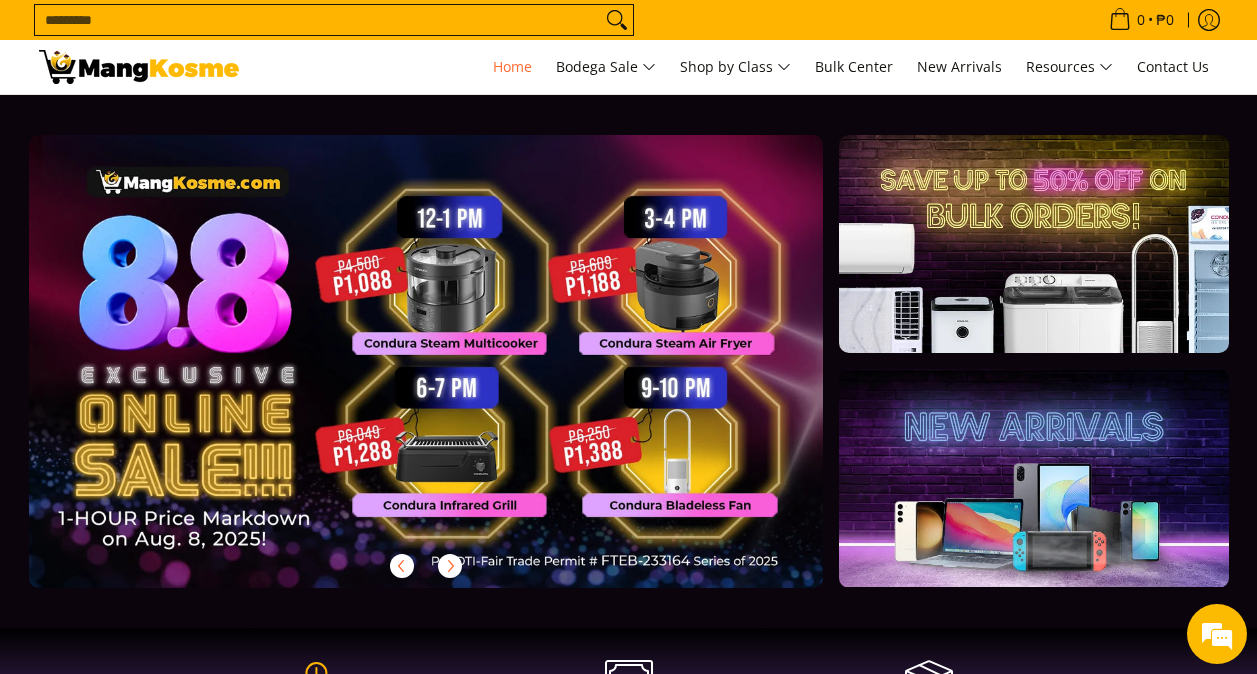 scroll, scrollTop: 0, scrollLeft: 0, axis: both 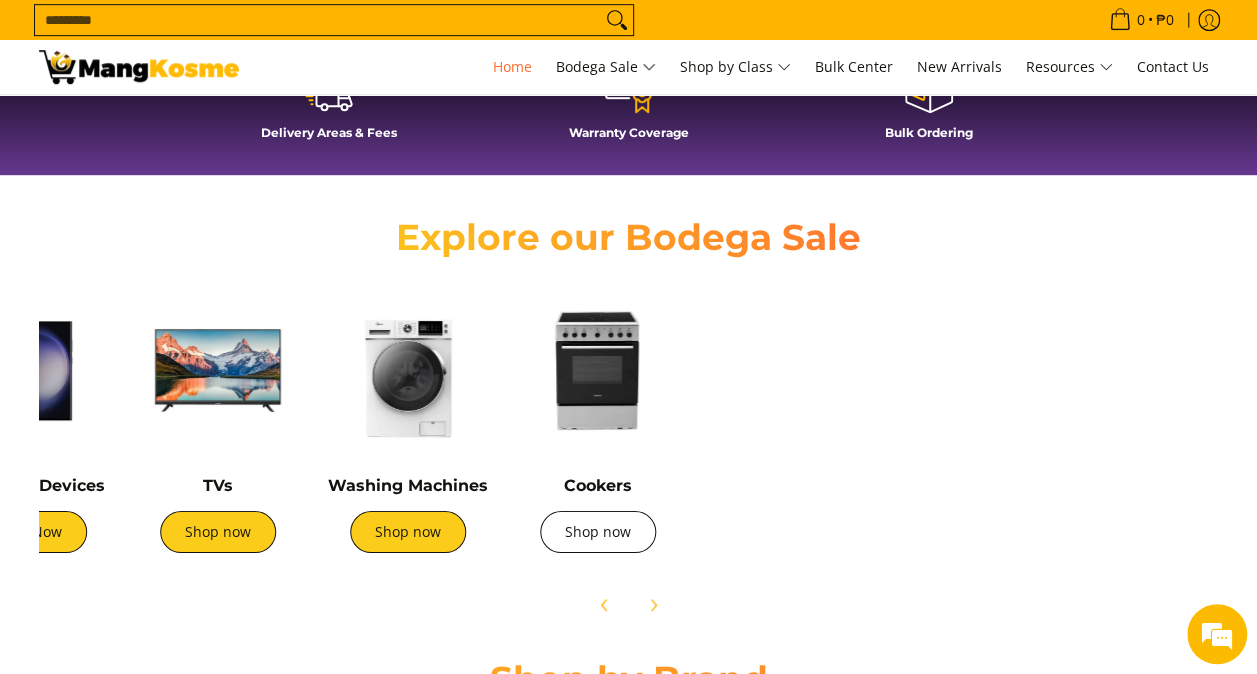 click on "Shop now" at bounding box center [598, 532] 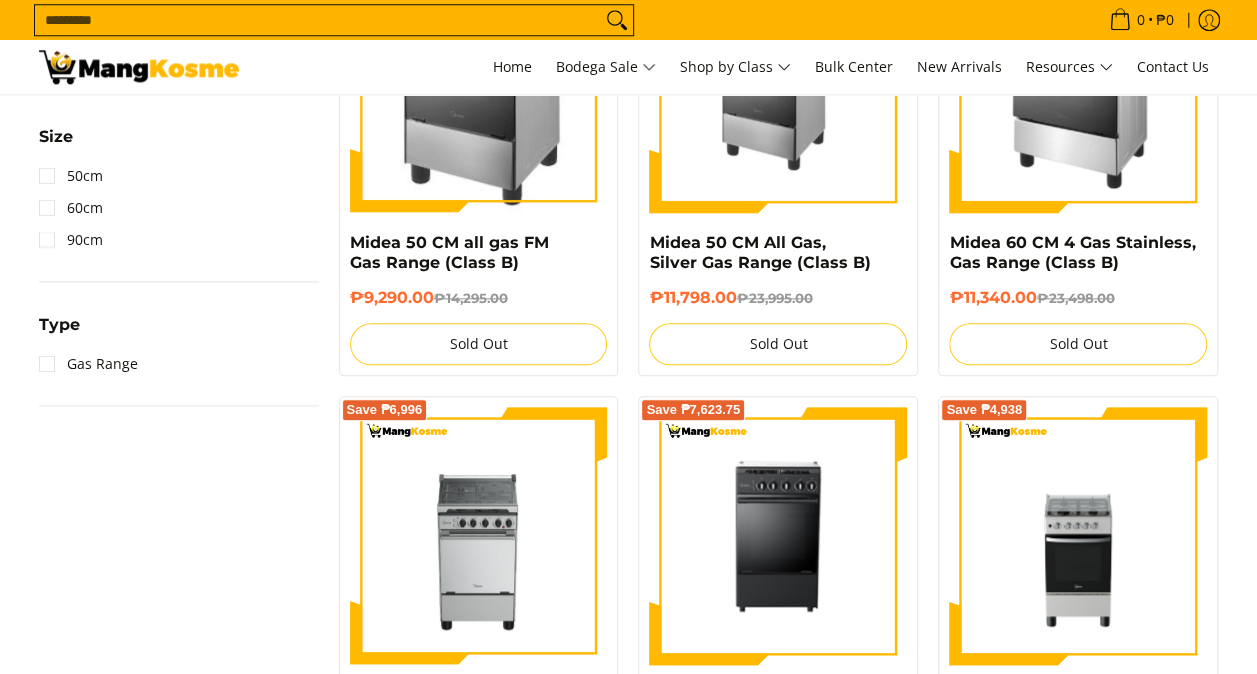 scroll, scrollTop: 0, scrollLeft: 0, axis: both 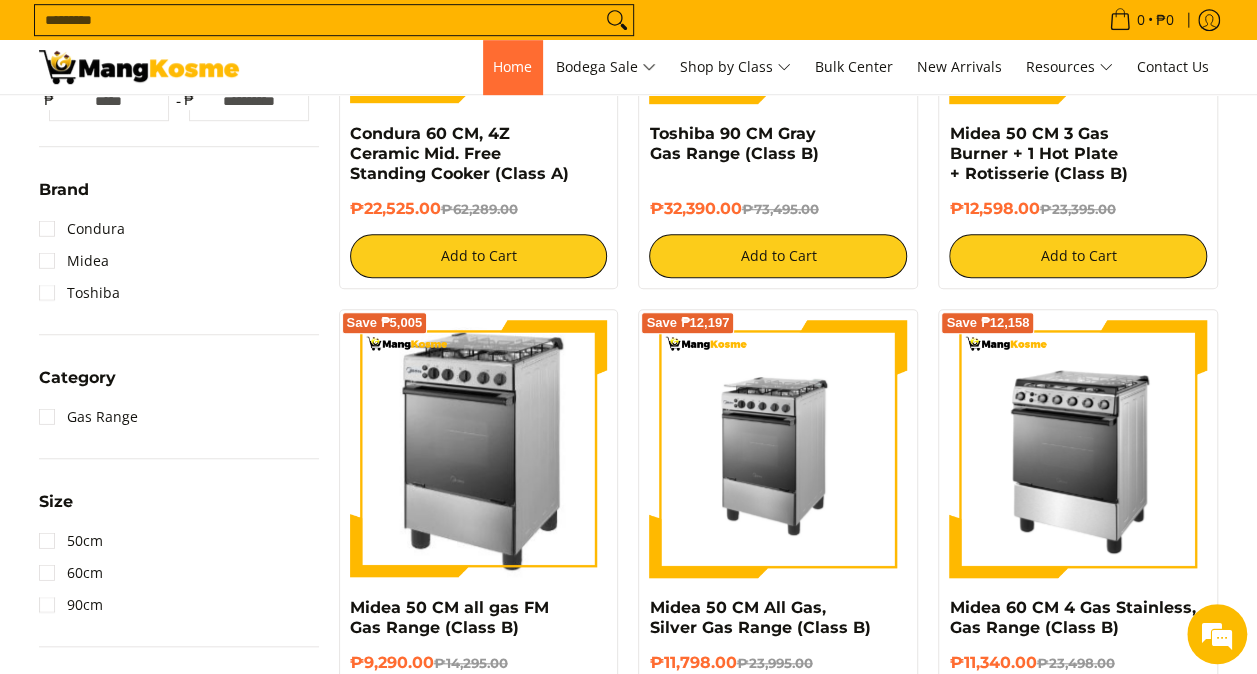 click on "Home" at bounding box center [512, 66] 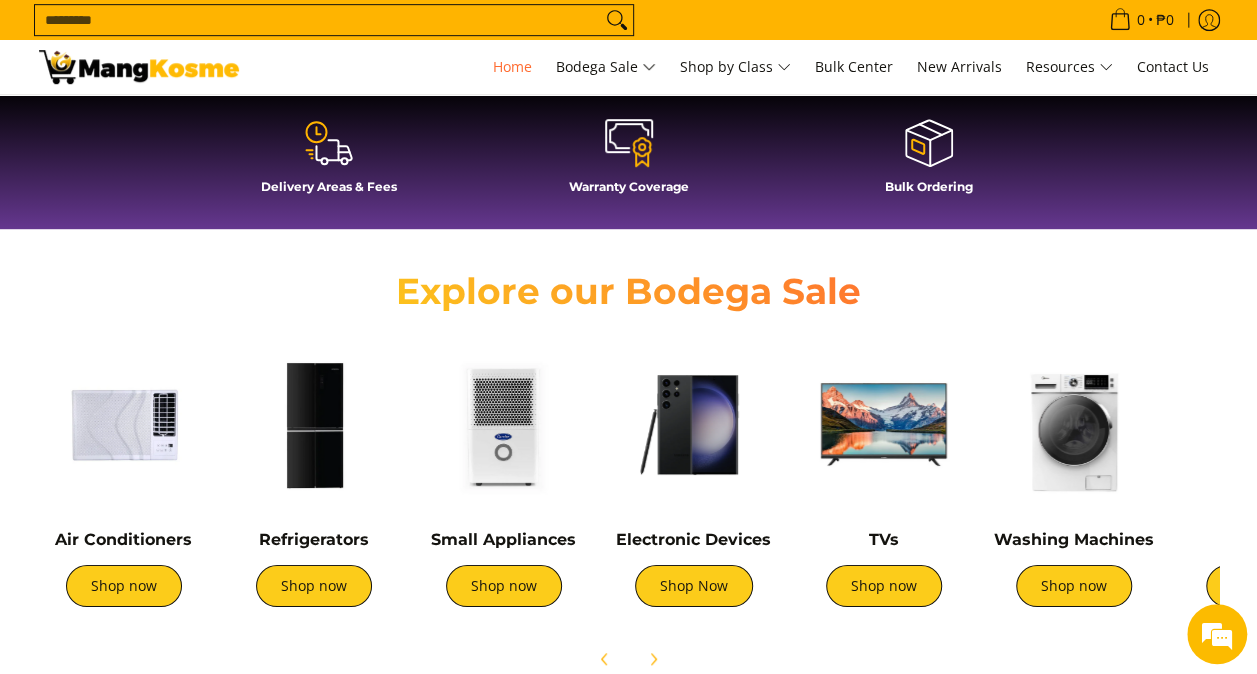 scroll, scrollTop: 0, scrollLeft: 0, axis: both 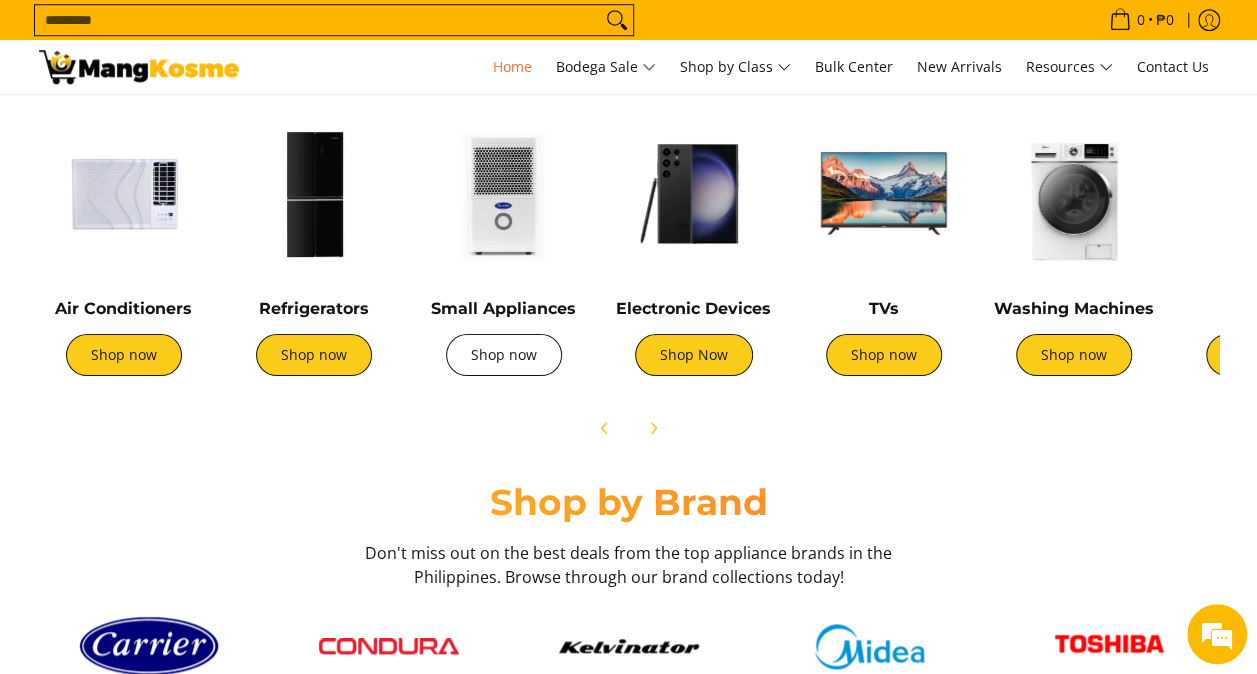 click on "Shop now" at bounding box center (504, 355) 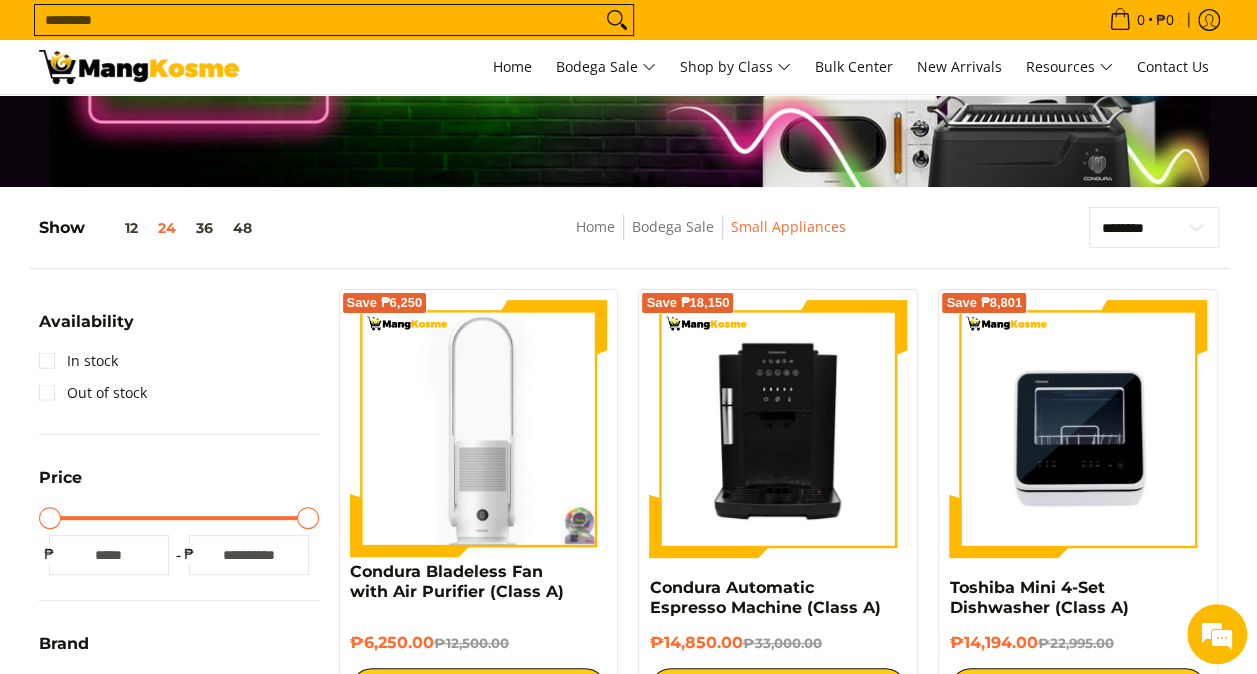 scroll, scrollTop: 138, scrollLeft: 0, axis: vertical 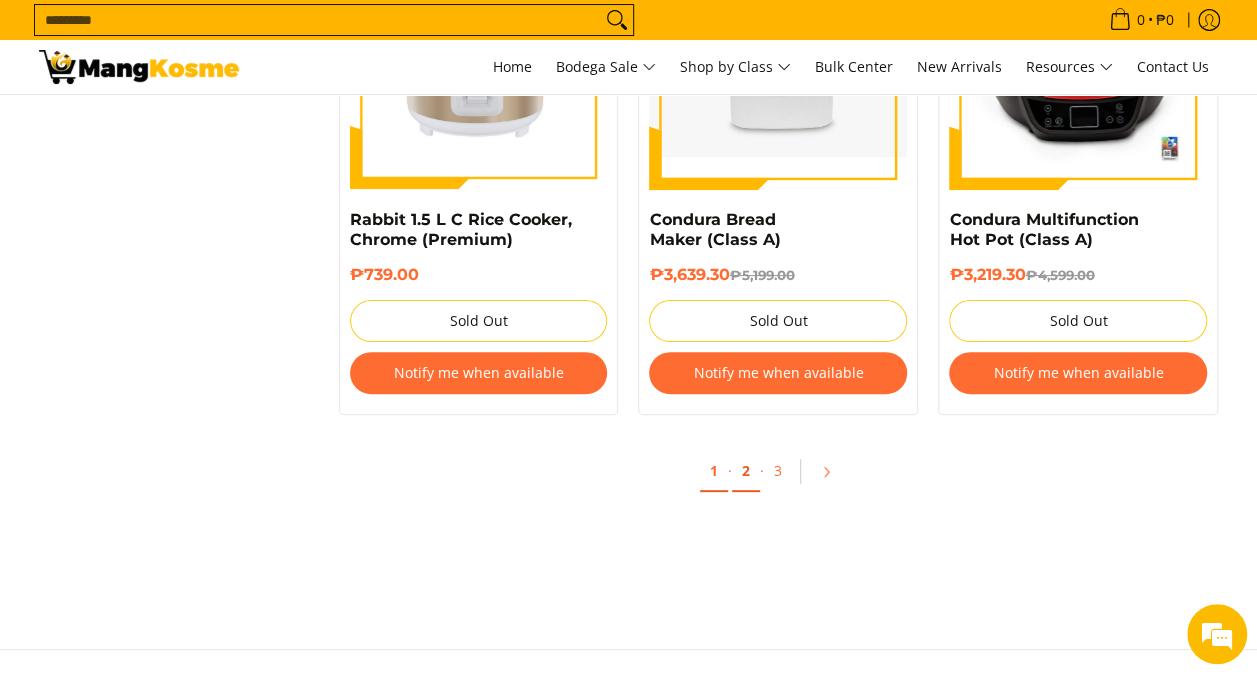 click on "2" at bounding box center [746, 471] 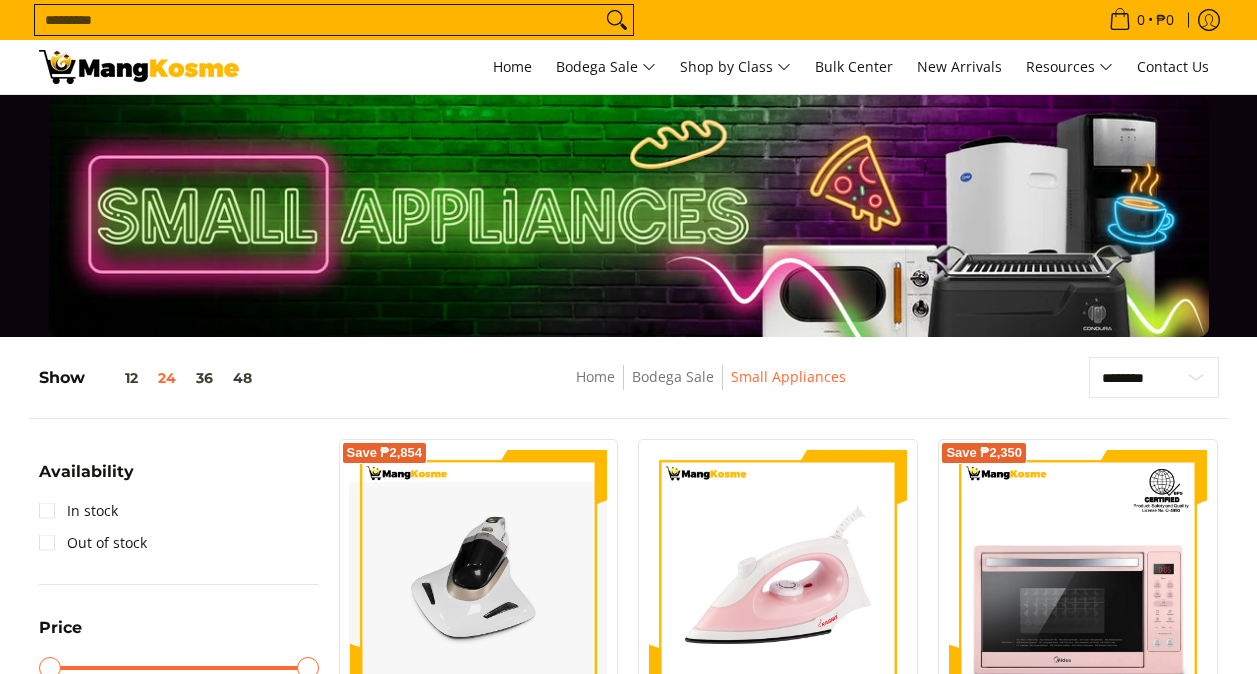 scroll, scrollTop: 0, scrollLeft: 0, axis: both 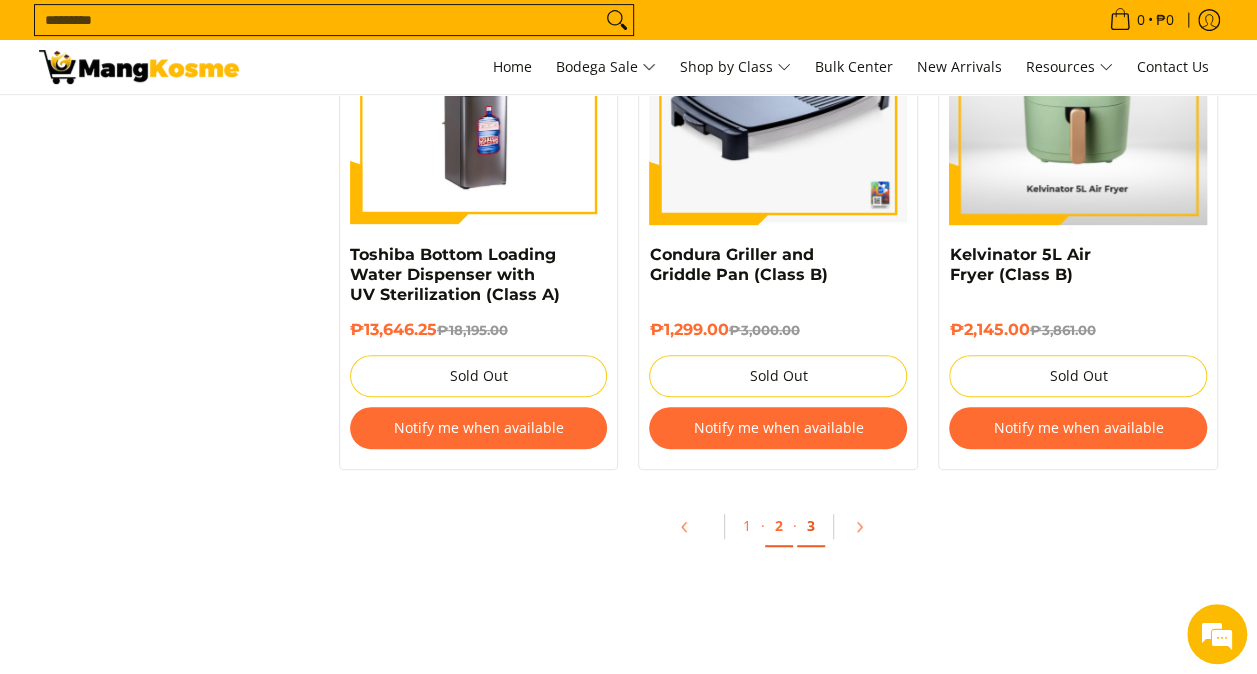 click on "3" at bounding box center (811, 526) 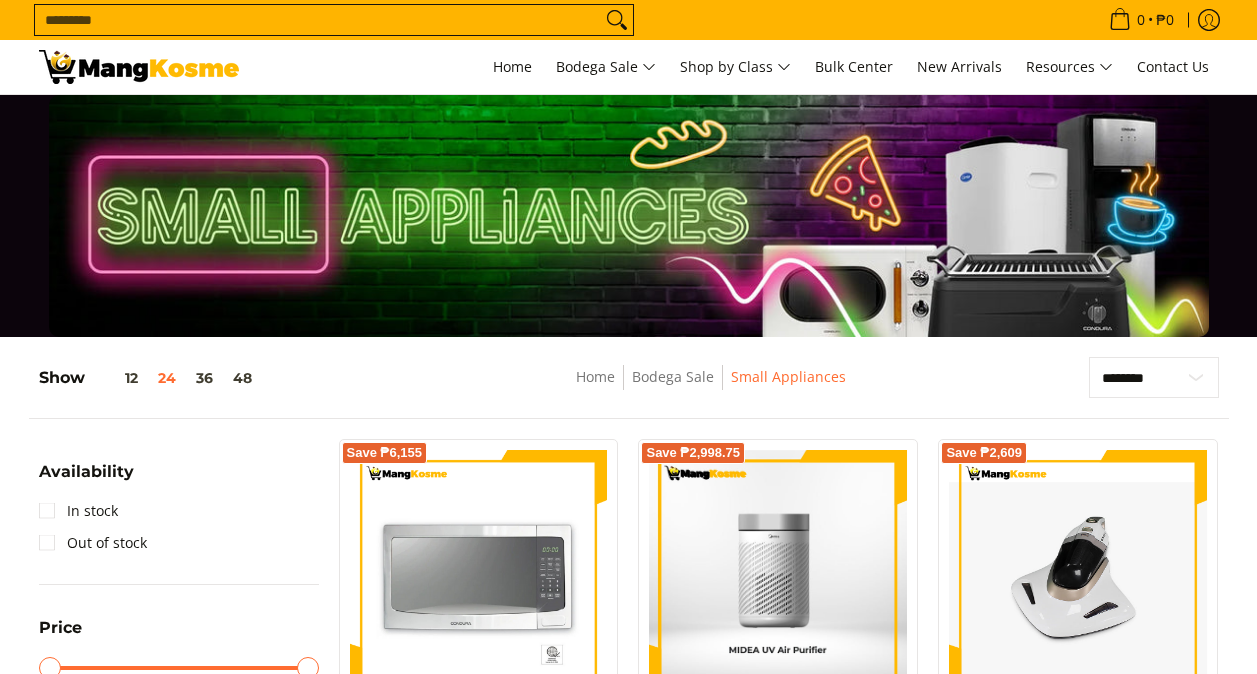 scroll, scrollTop: 483, scrollLeft: 0, axis: vertical 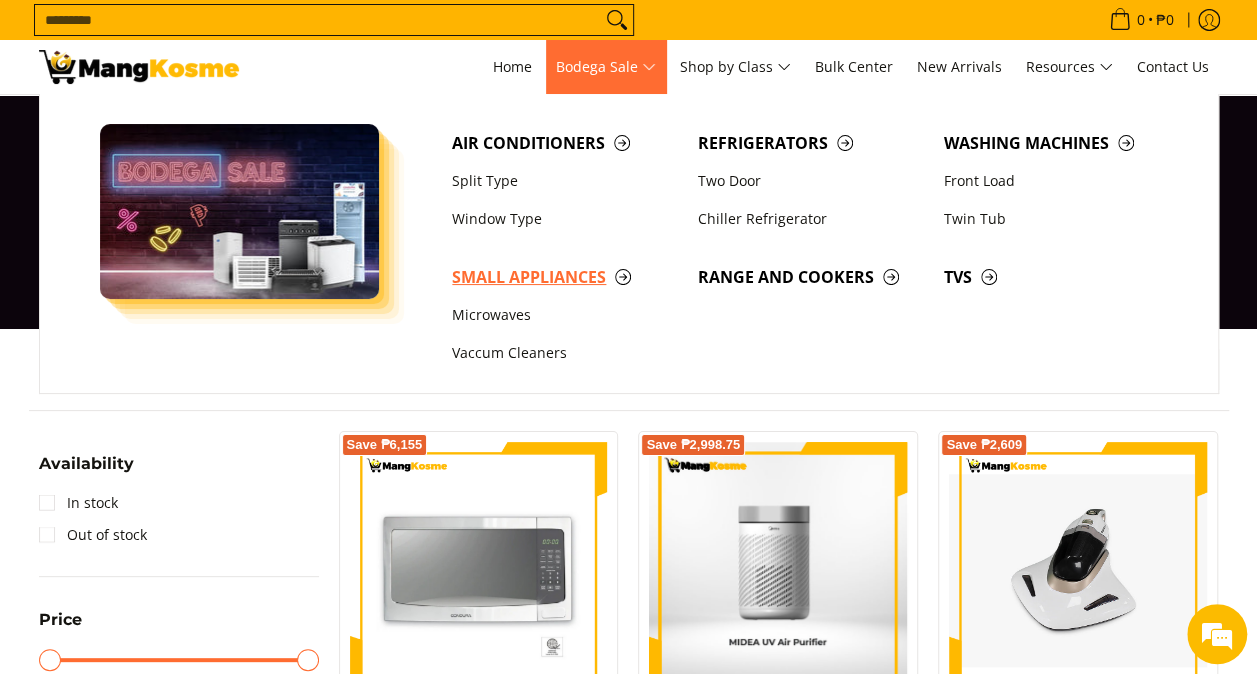 click on "Small Appliances" at bounding box center (565, 277) 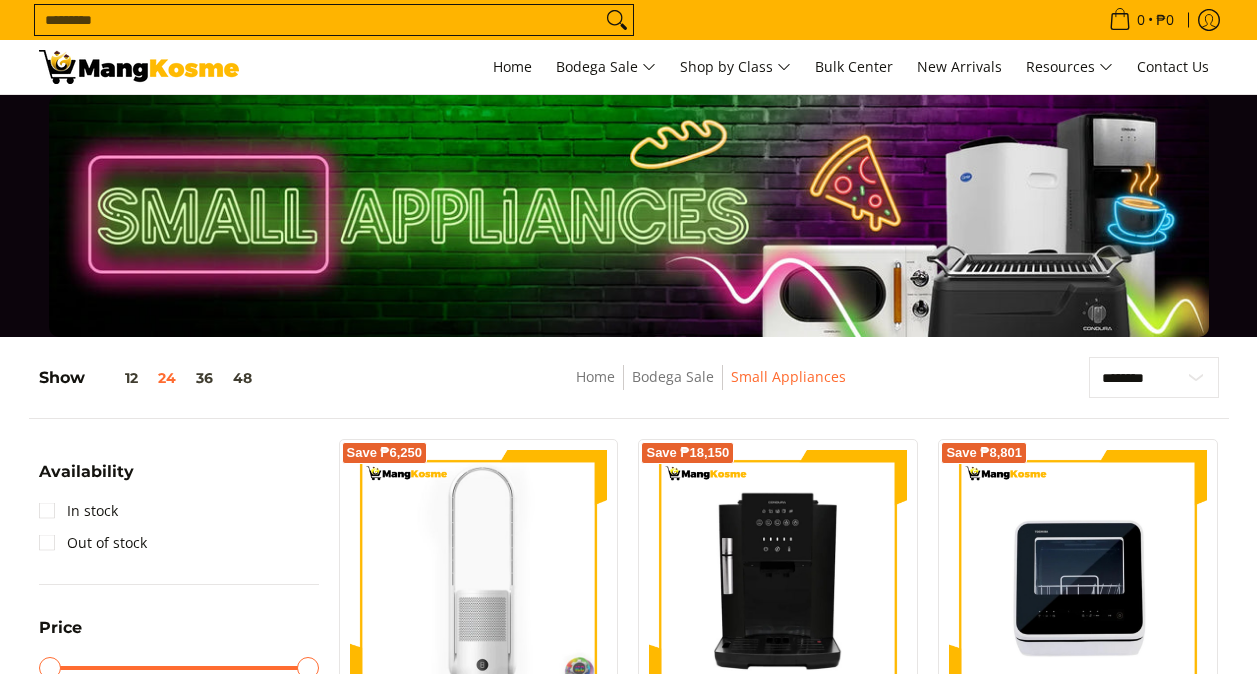 scroll, scrollTop: 712, scrollLeft: 0, axis: vertical 